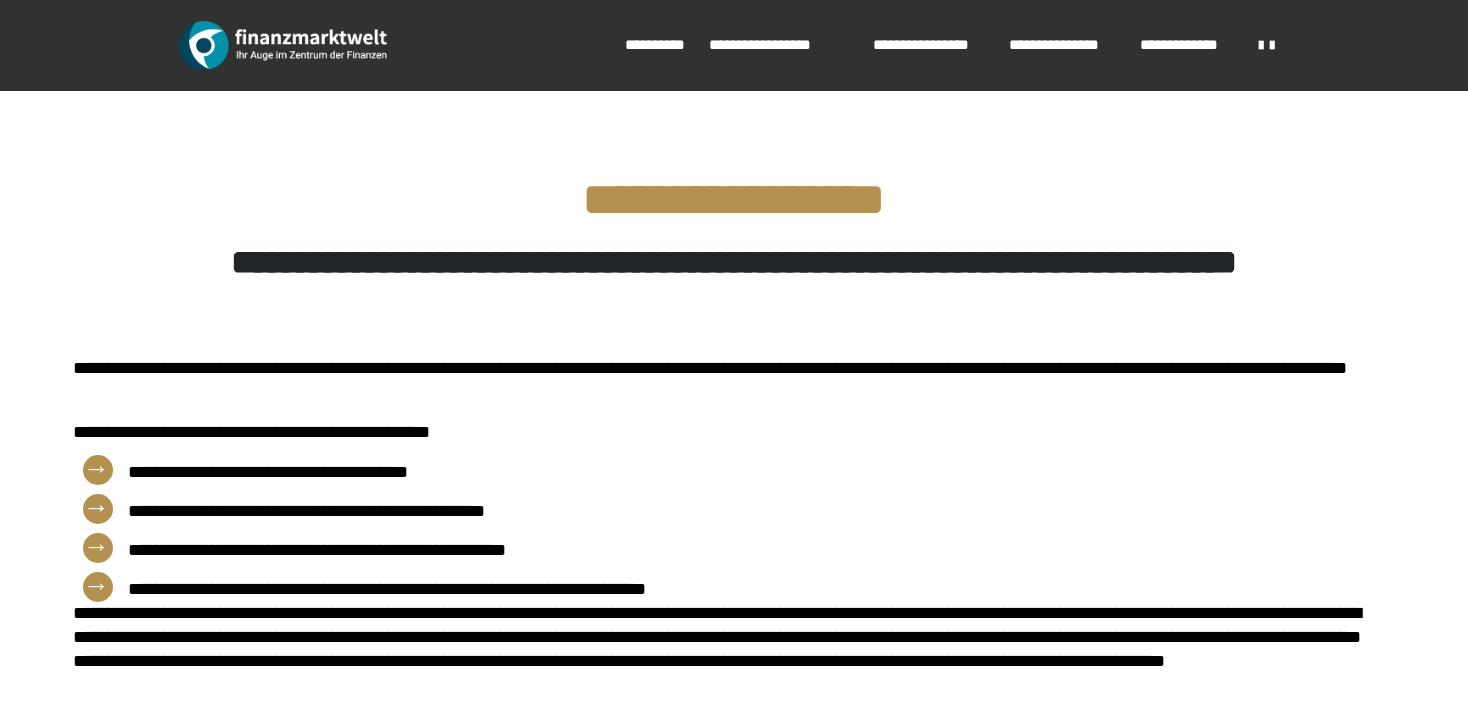 scroll, scrollTop: 2957, scrollLeft: 0, axis: vertical 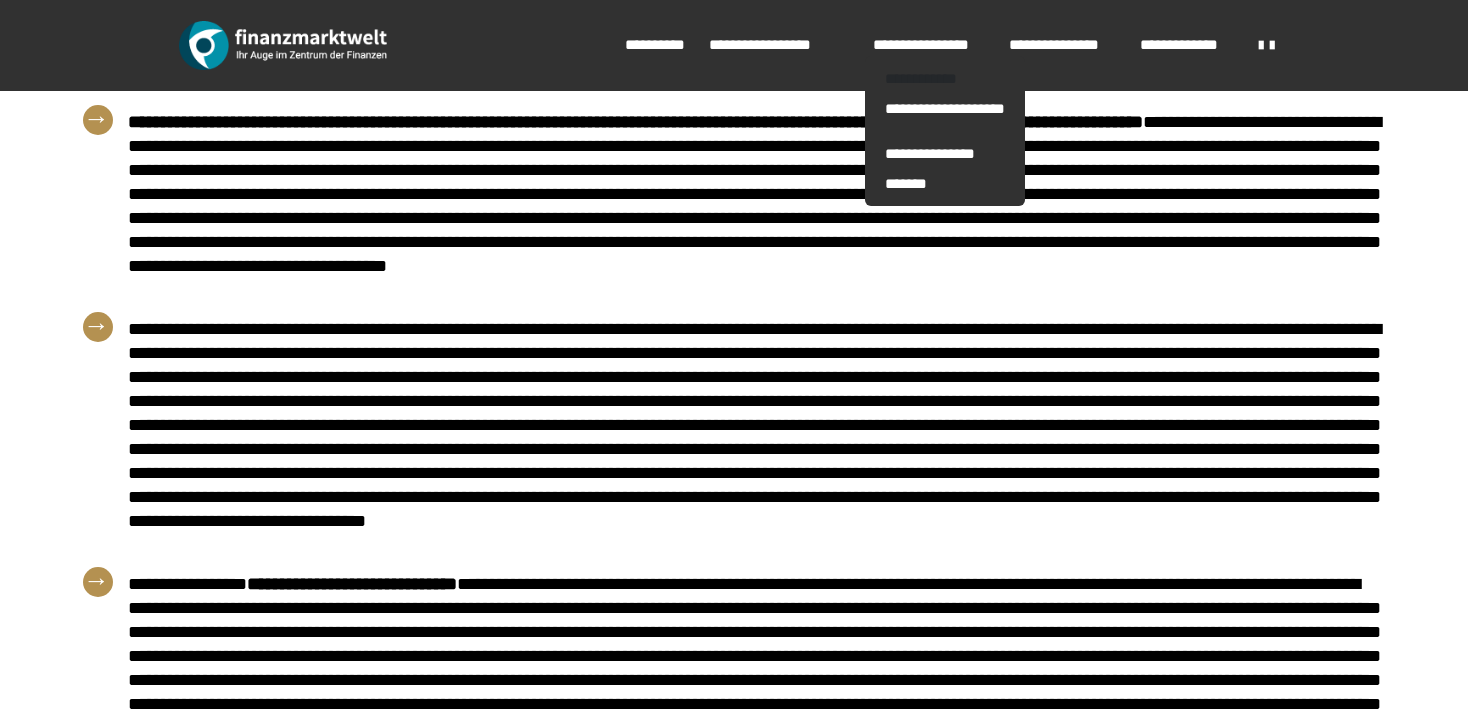 click on "**********" at bounding box center (945, 78) 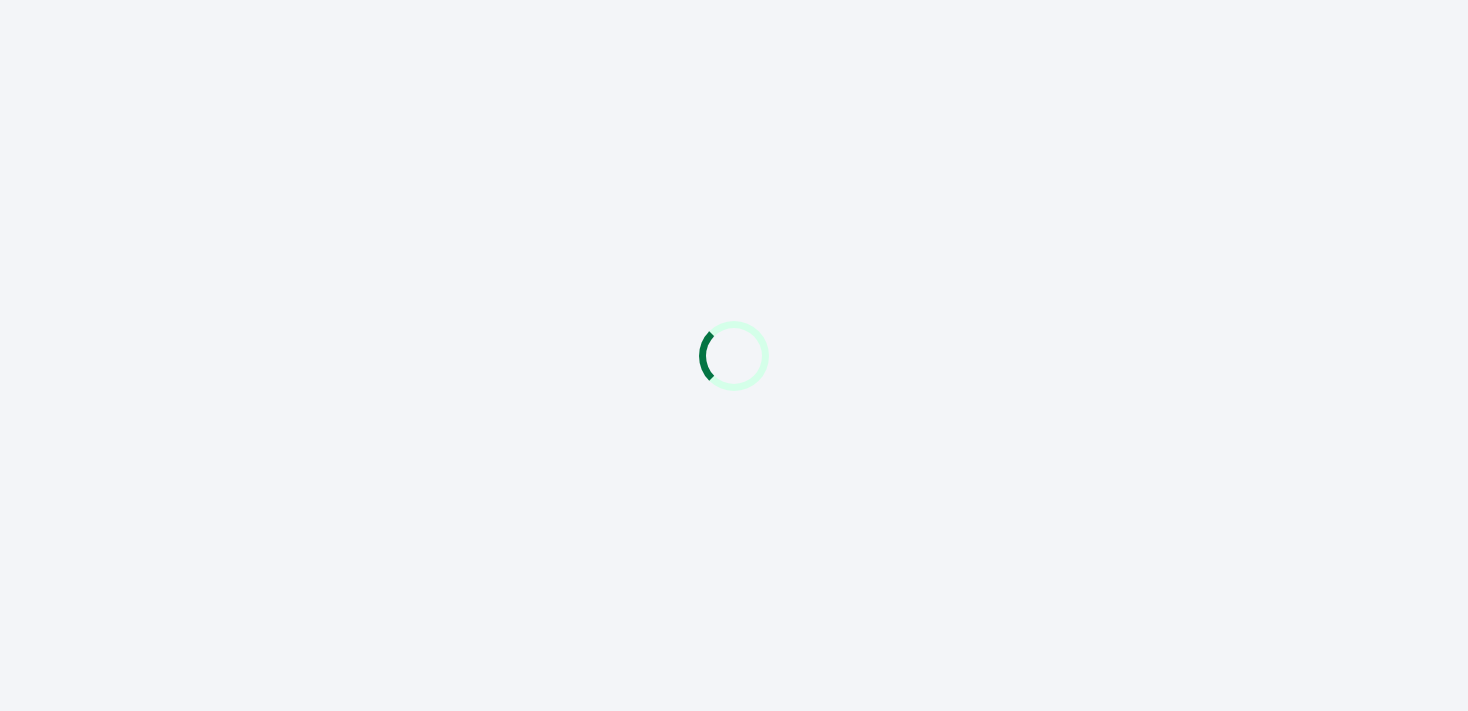 scroll, scrollTop: 0, scrollLeft: 0, axis: both 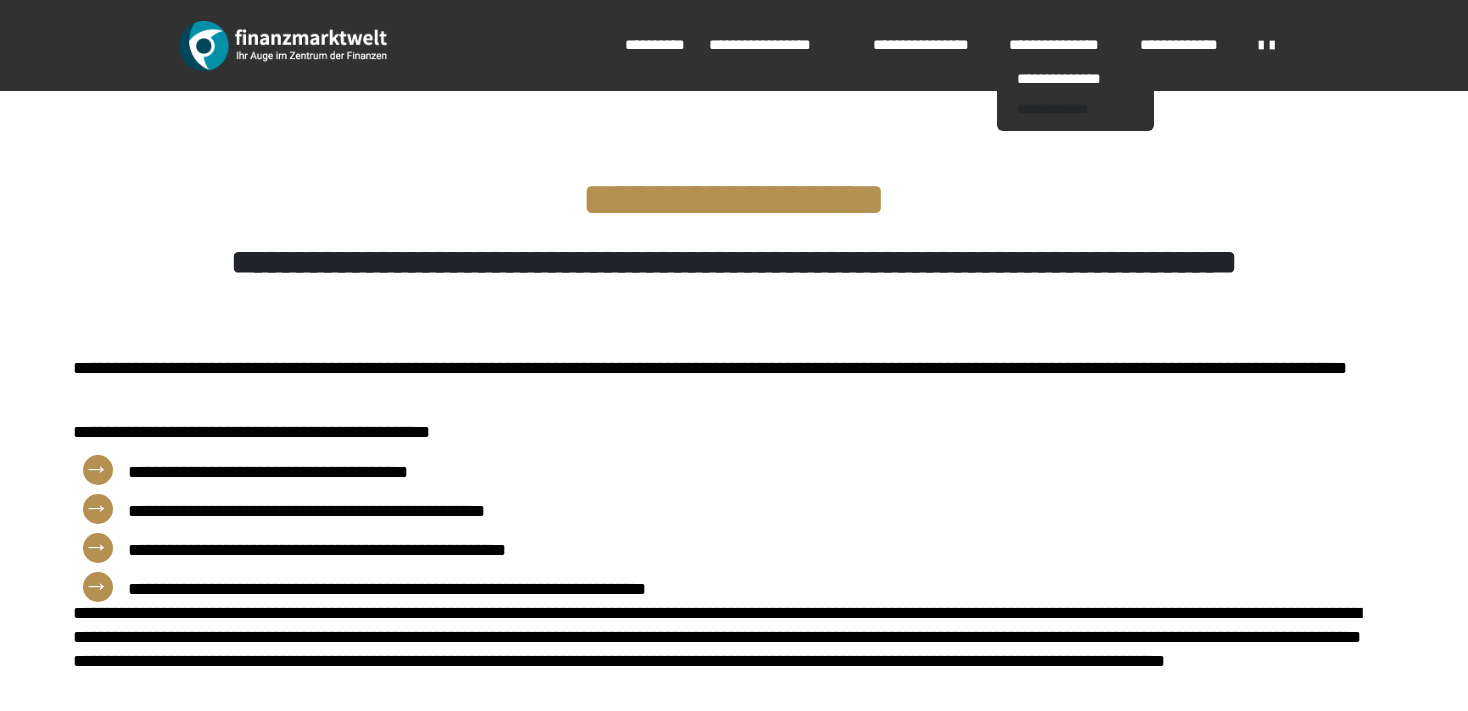 click on "**********" at bounding box center (1075, 108) 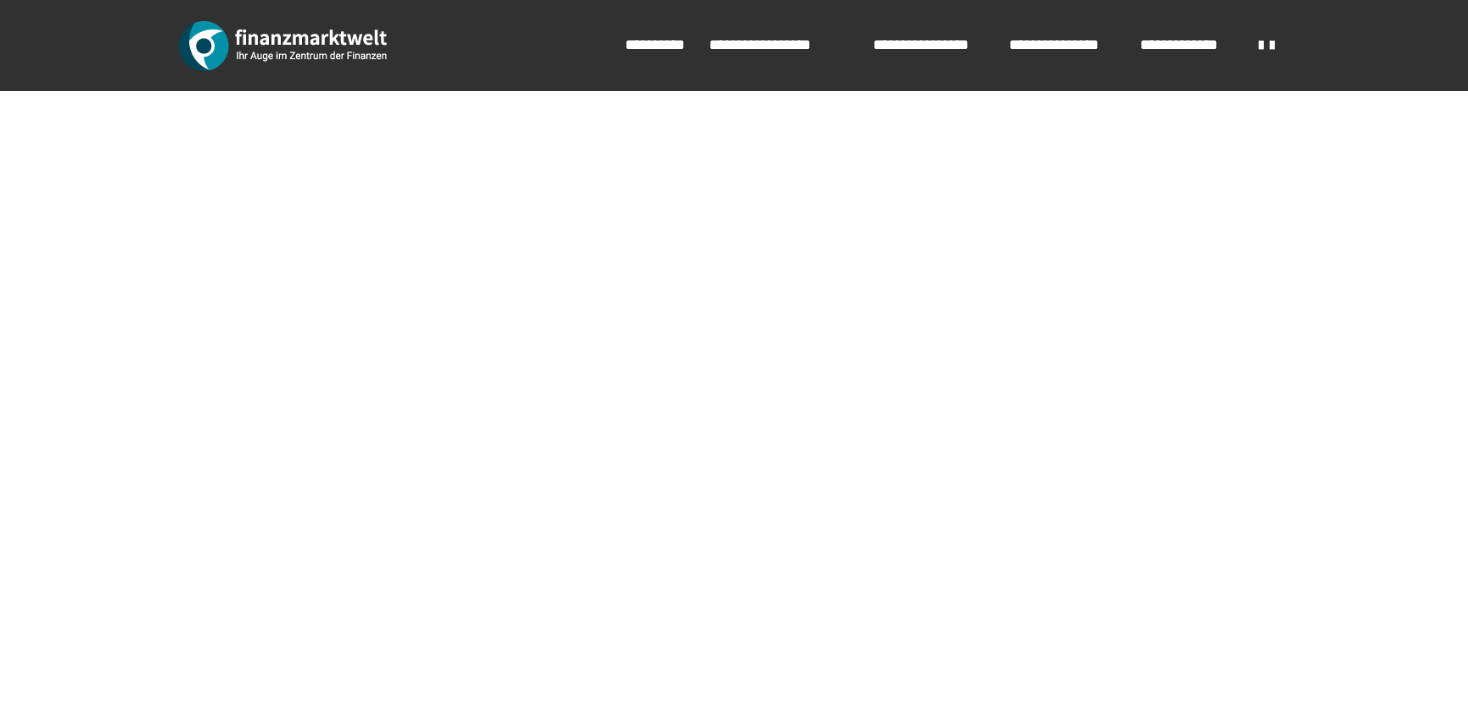 scroll, scrollTop: 369, scrollLeft: 0, axis: vertical 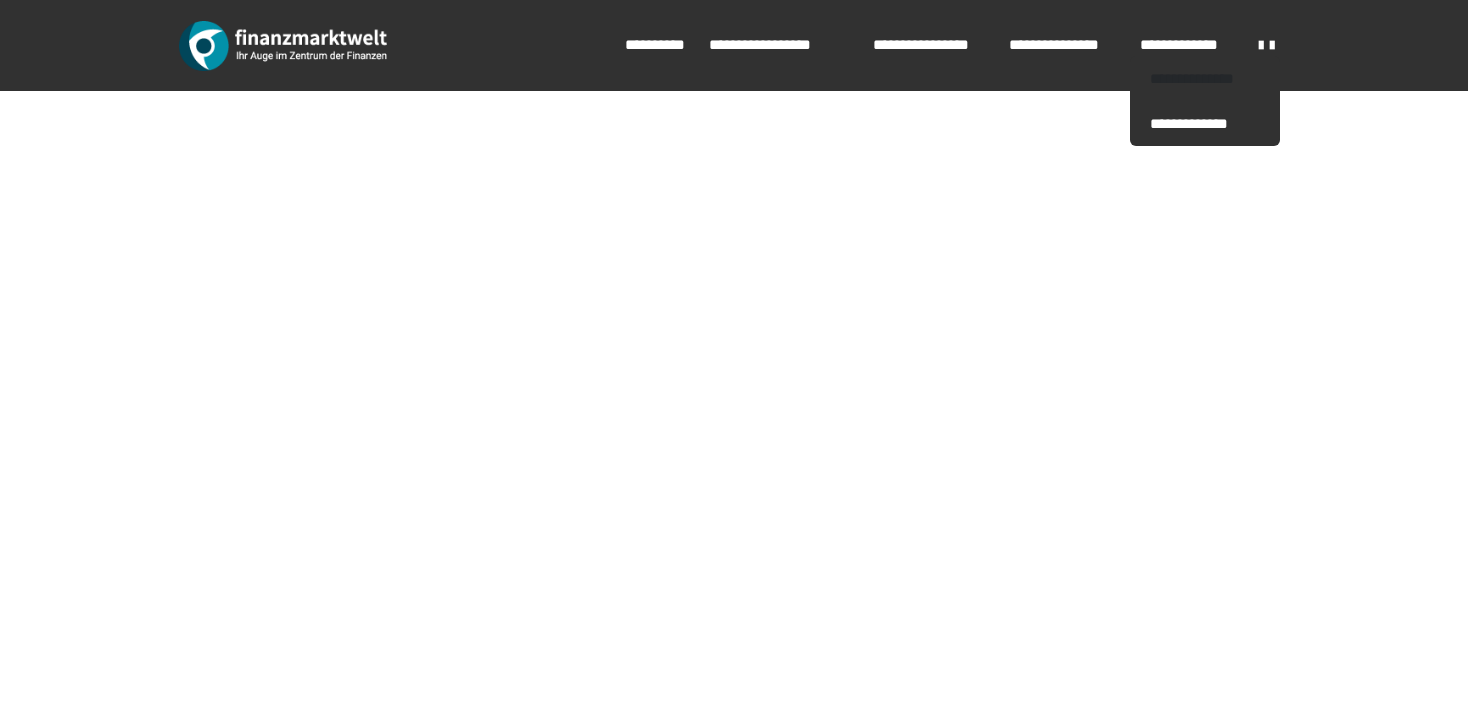 click on "**********" at bounding box center (1205, 86) 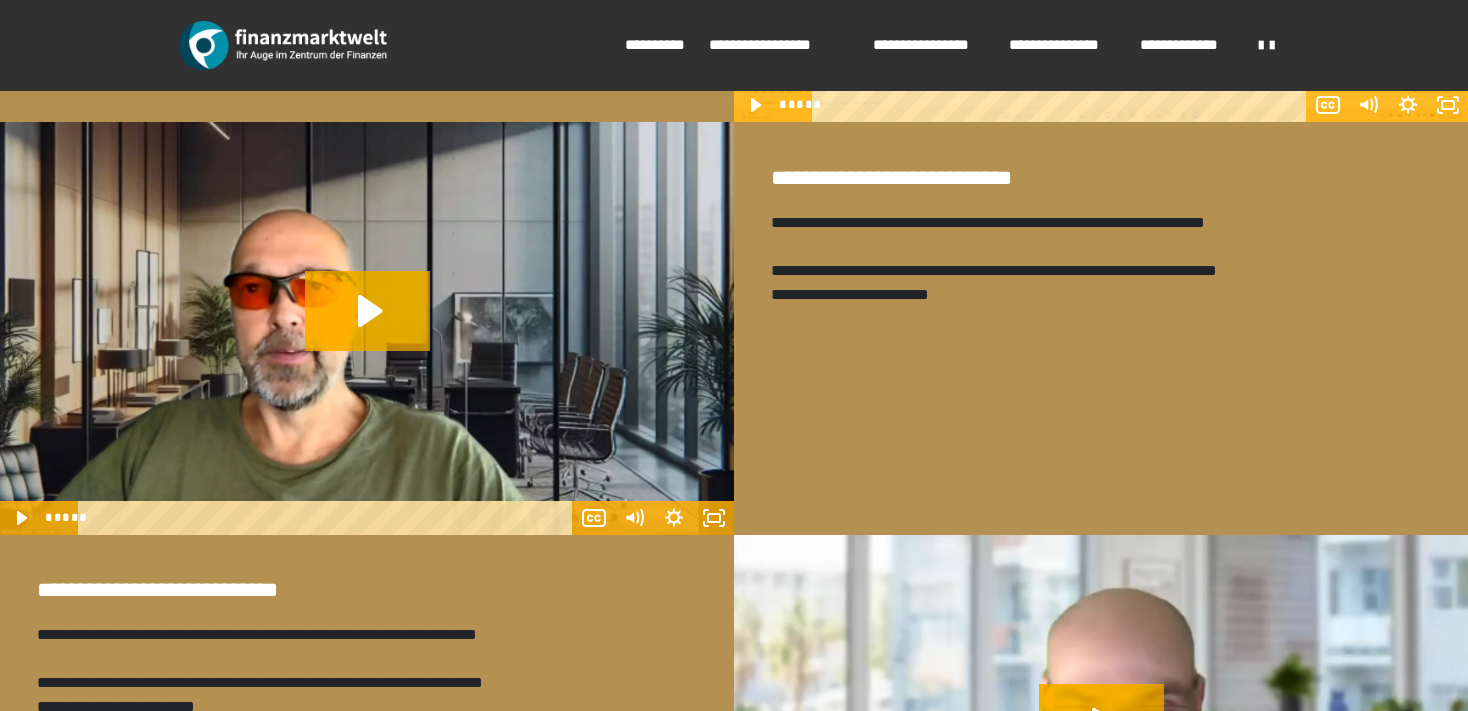 scroll, scrollTop: 950, scrollLeft: 0, axis: vertical 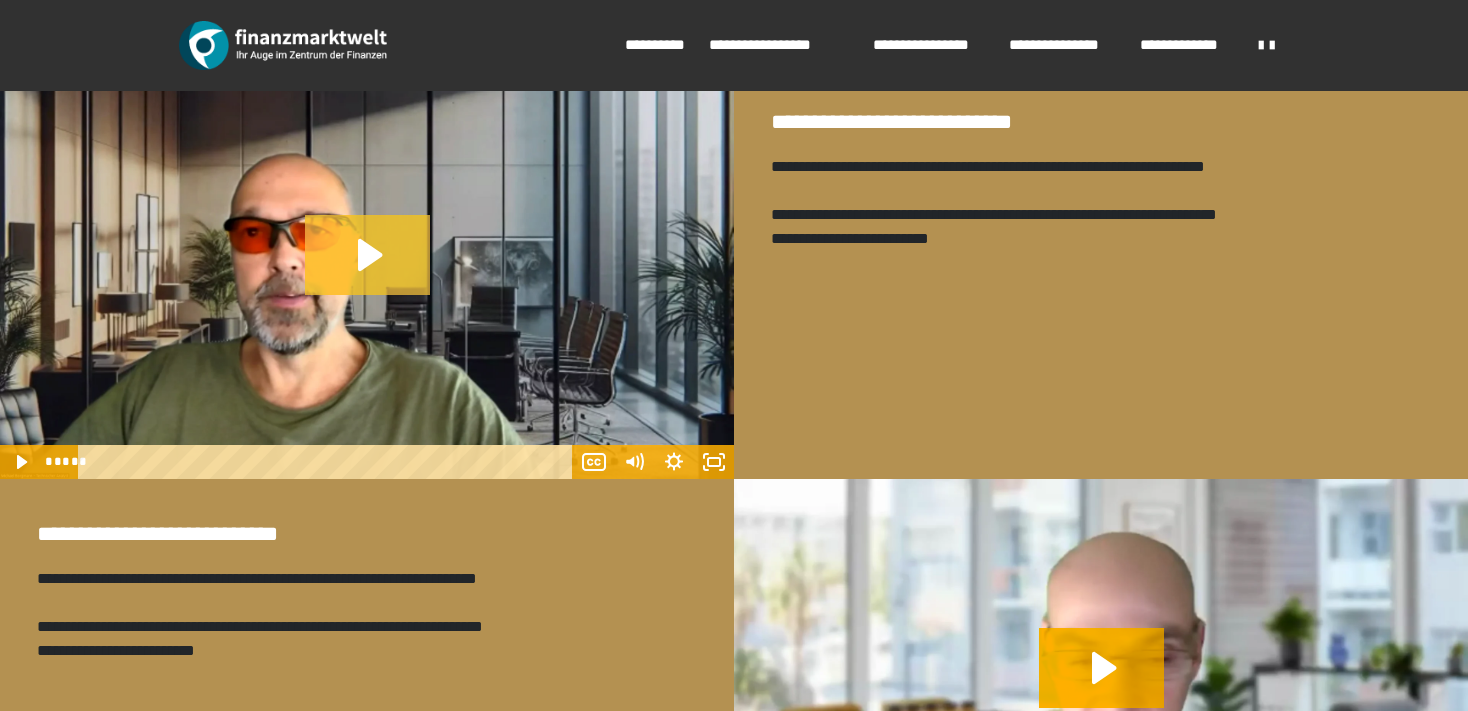 click 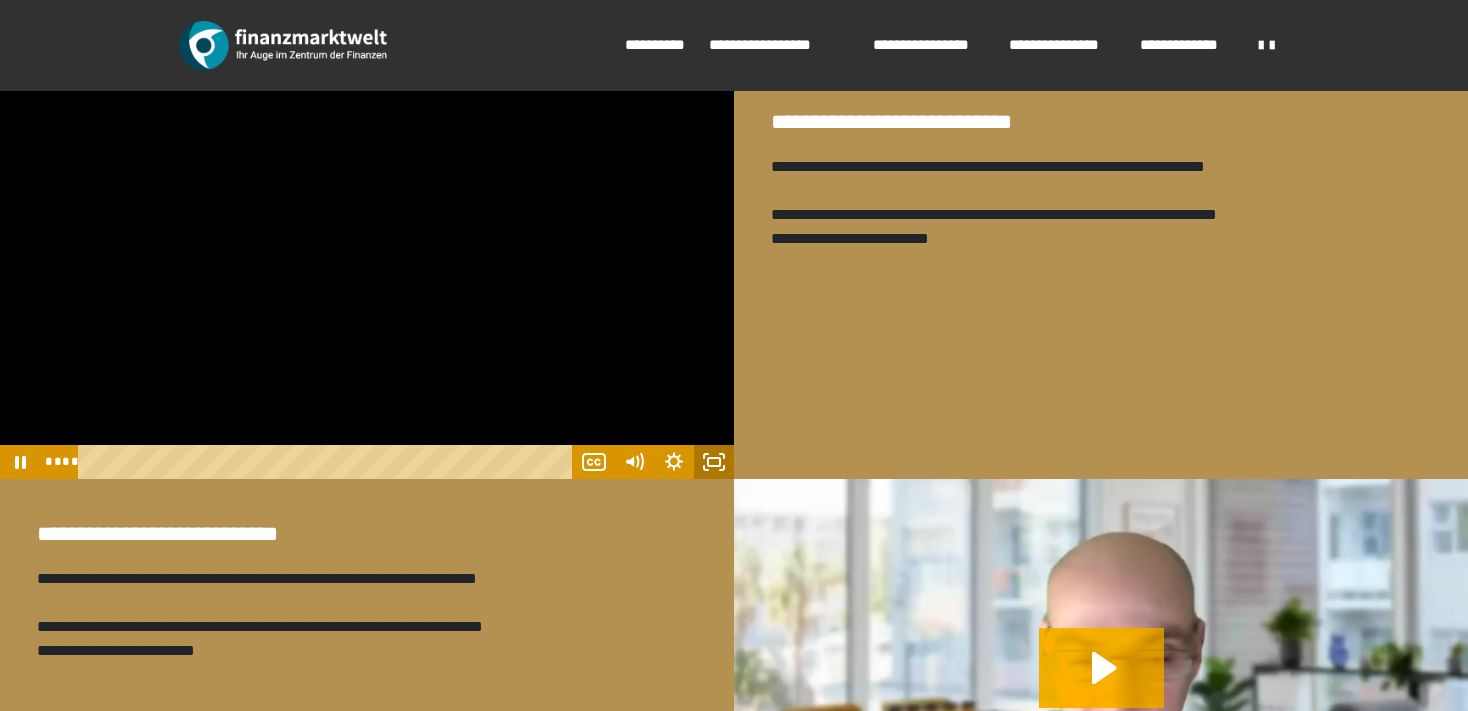 click 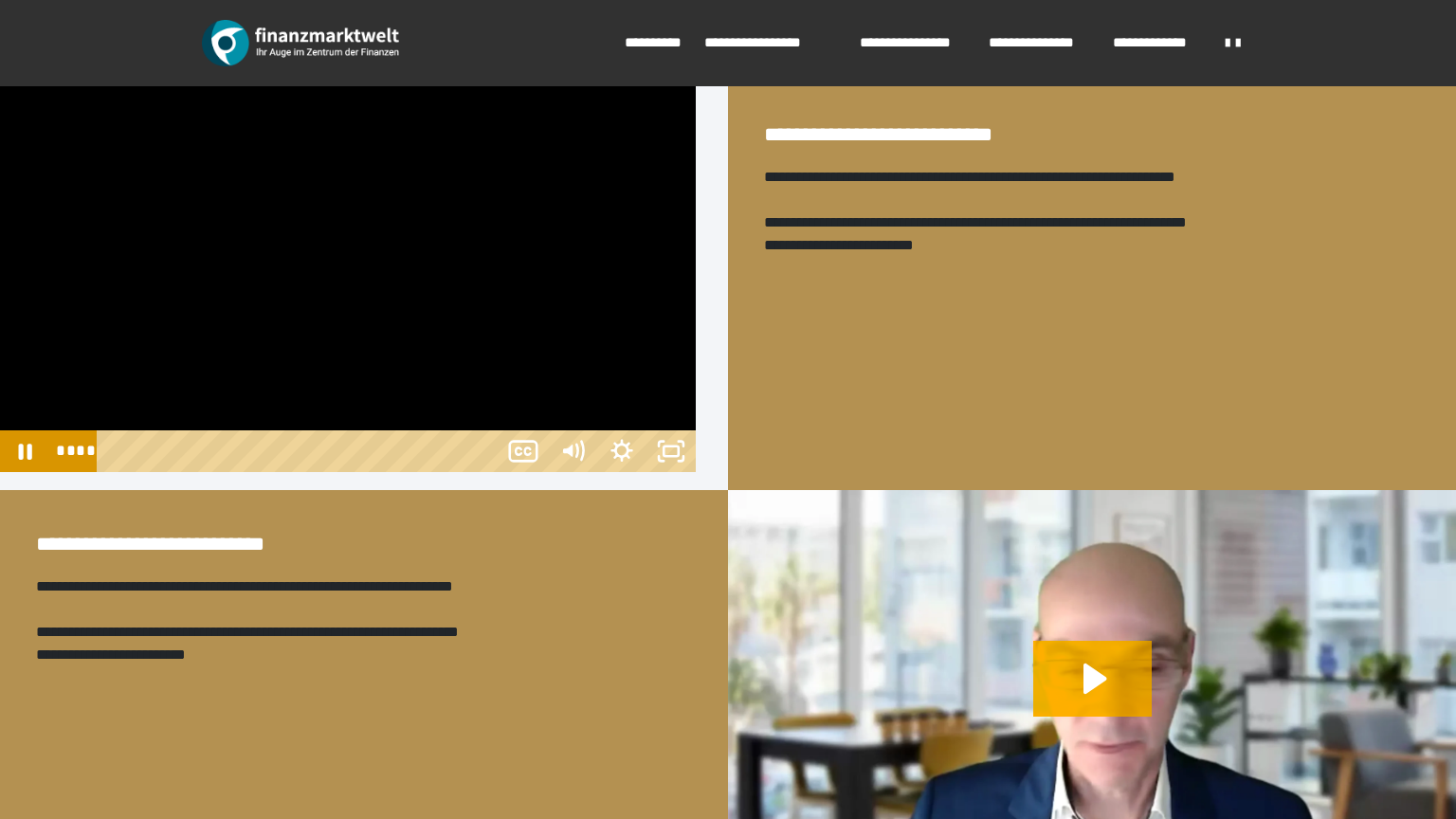 type 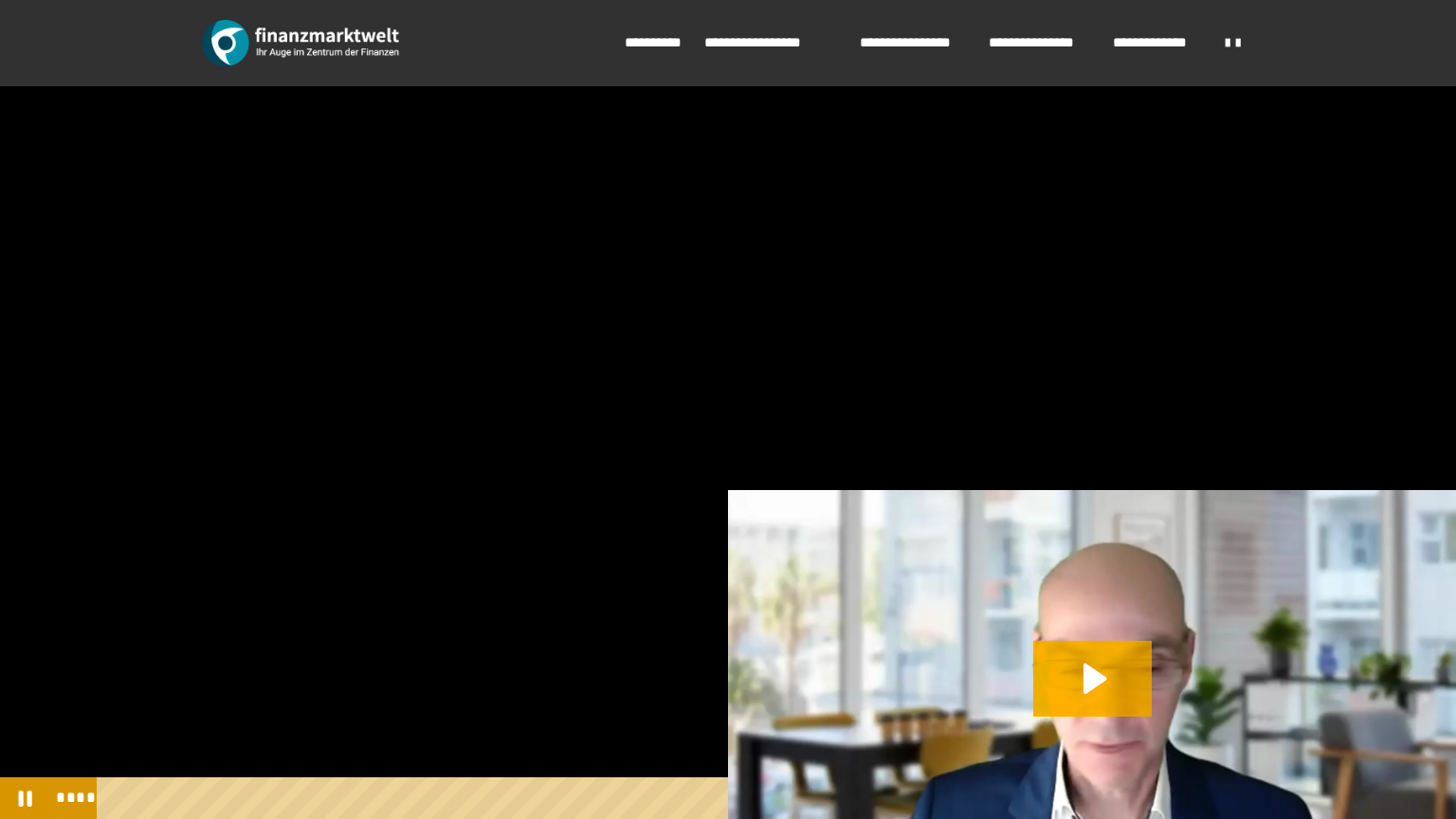 click at bounding box center (681, 798) 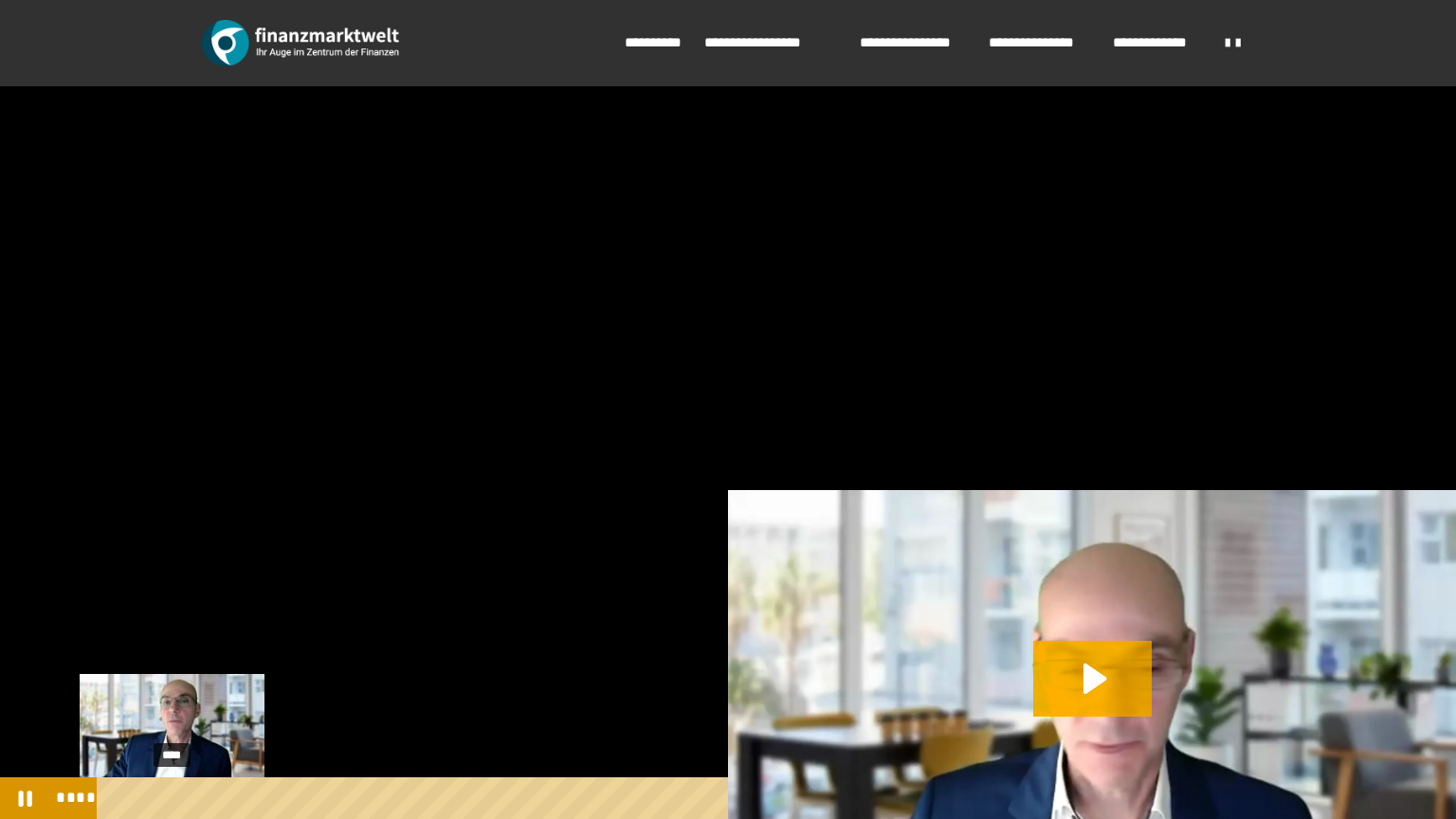 click on "****" at bounding box center [681, 798] 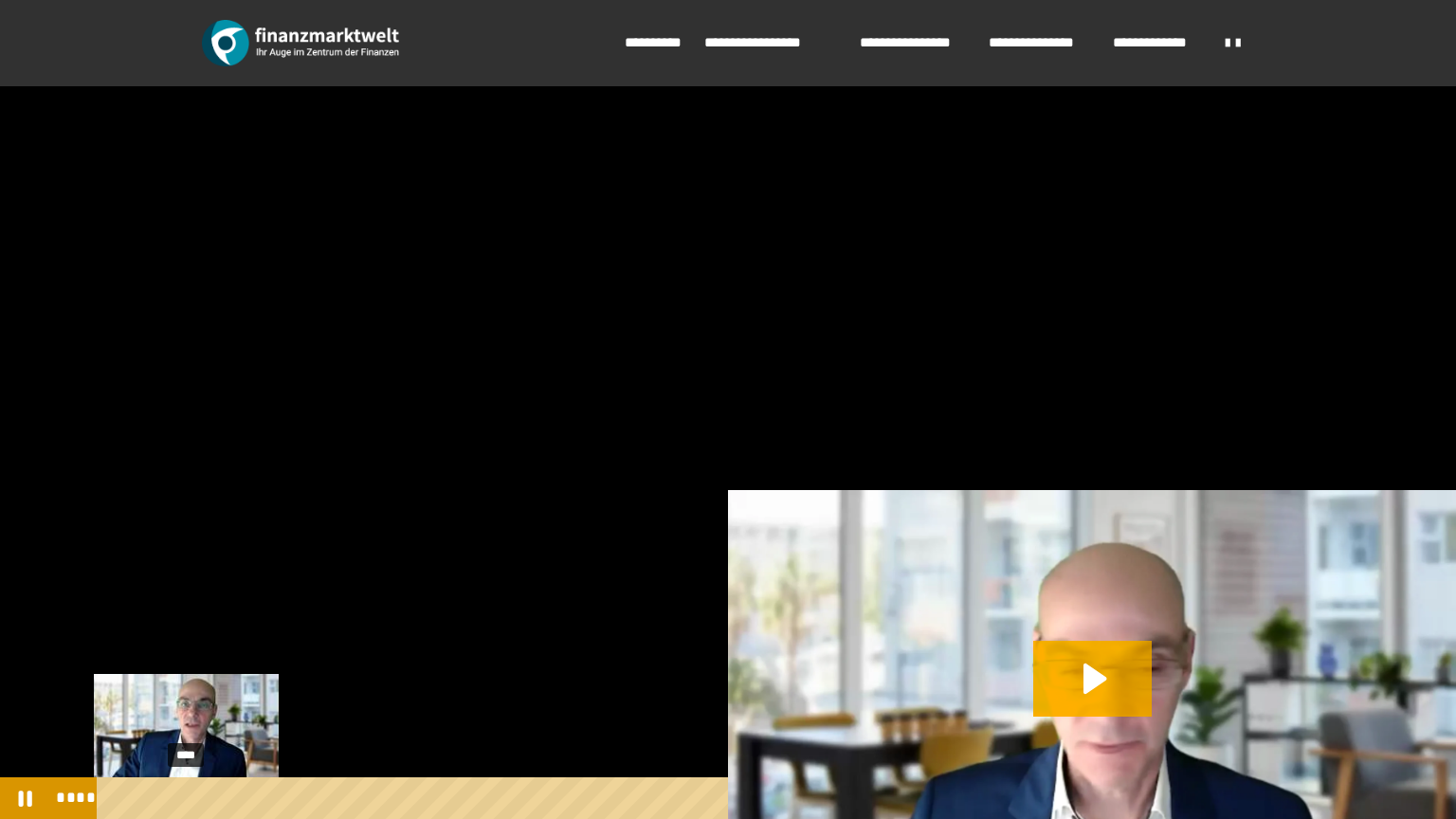 click on "****" at bounding box center (681, 798) 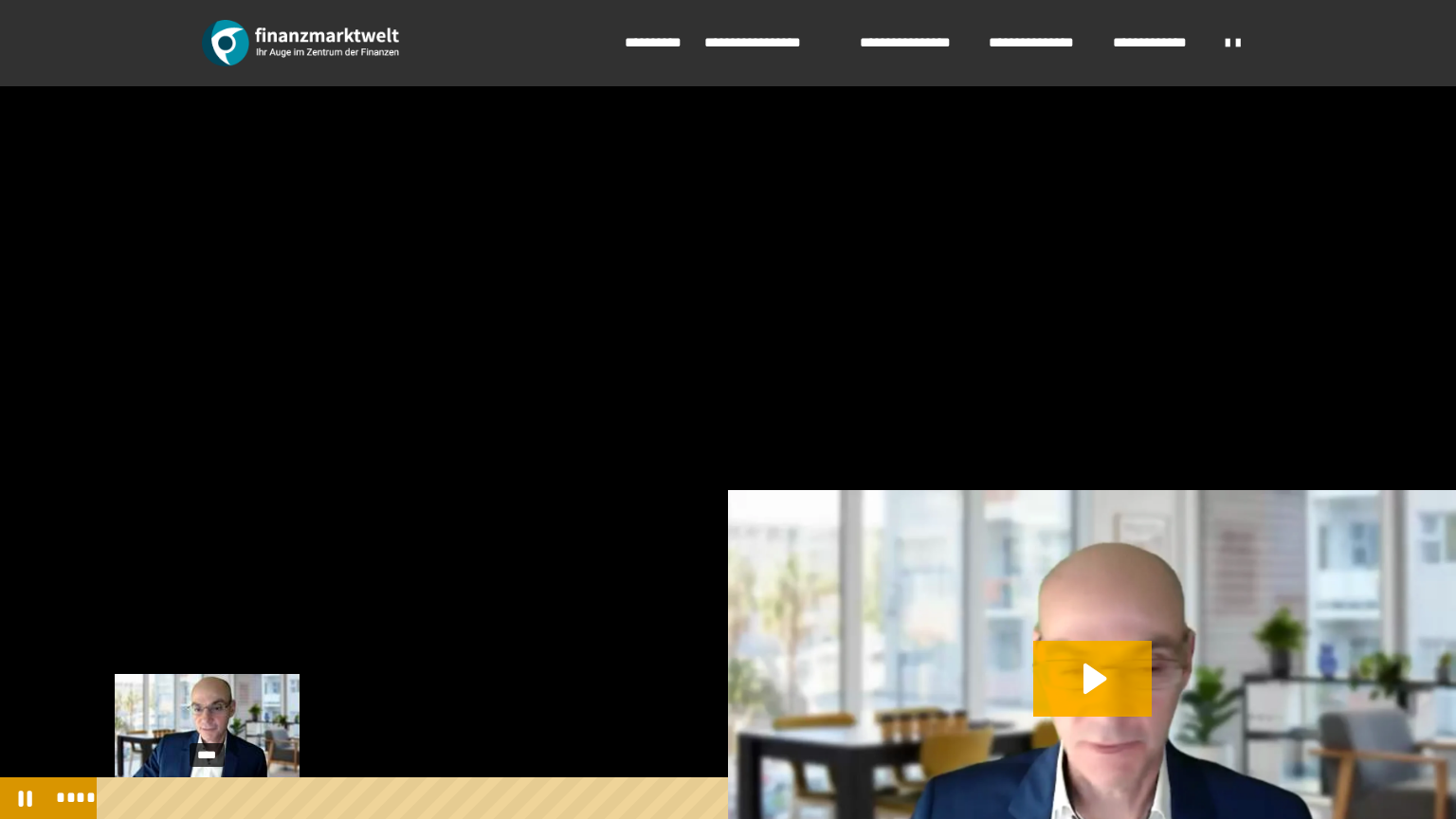 click on "****" at bounding box center (681, 798) 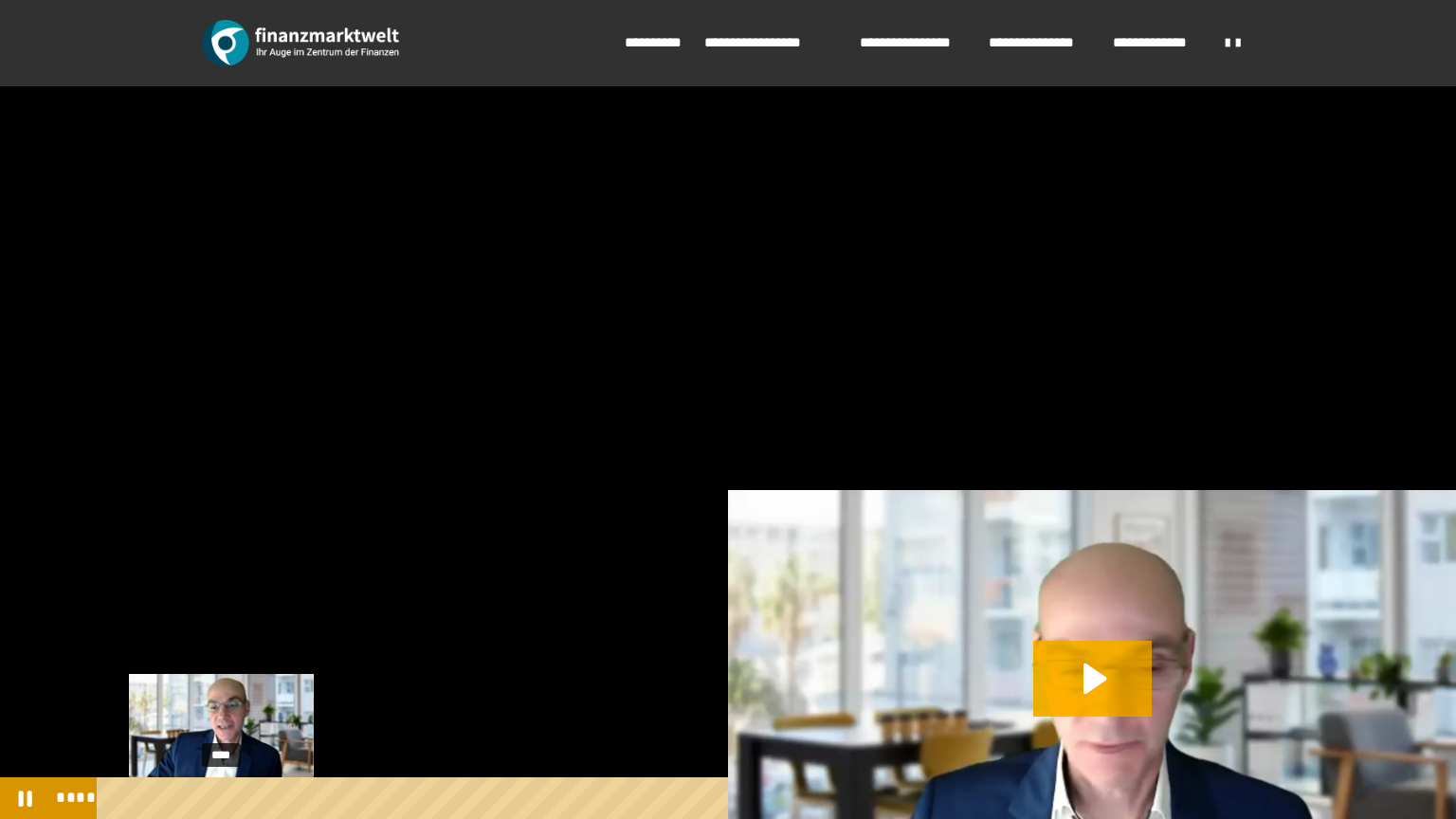 click on "****" at bounding box center (681, 798) 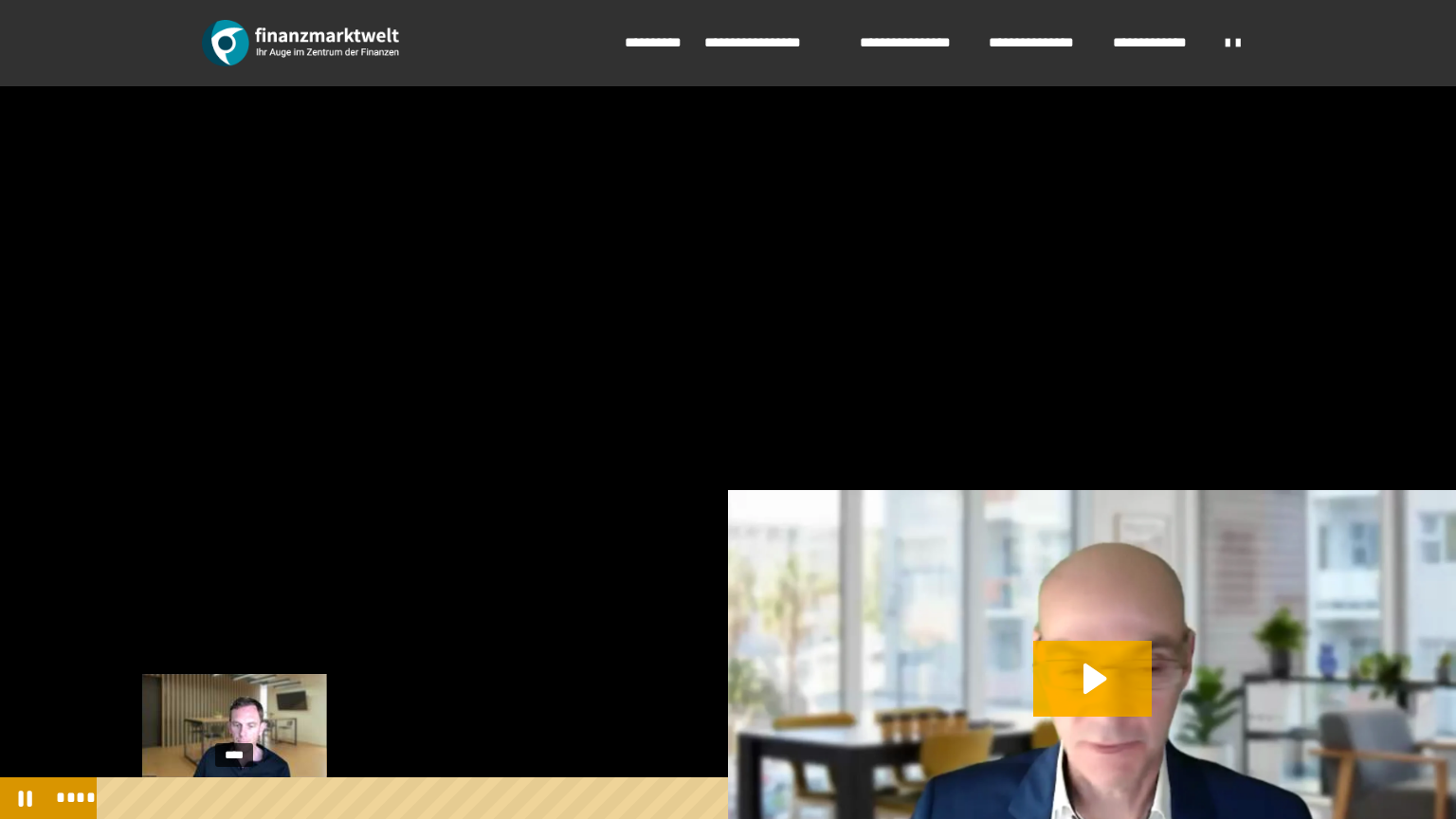 click on "****" at bounding box center [681, 798] 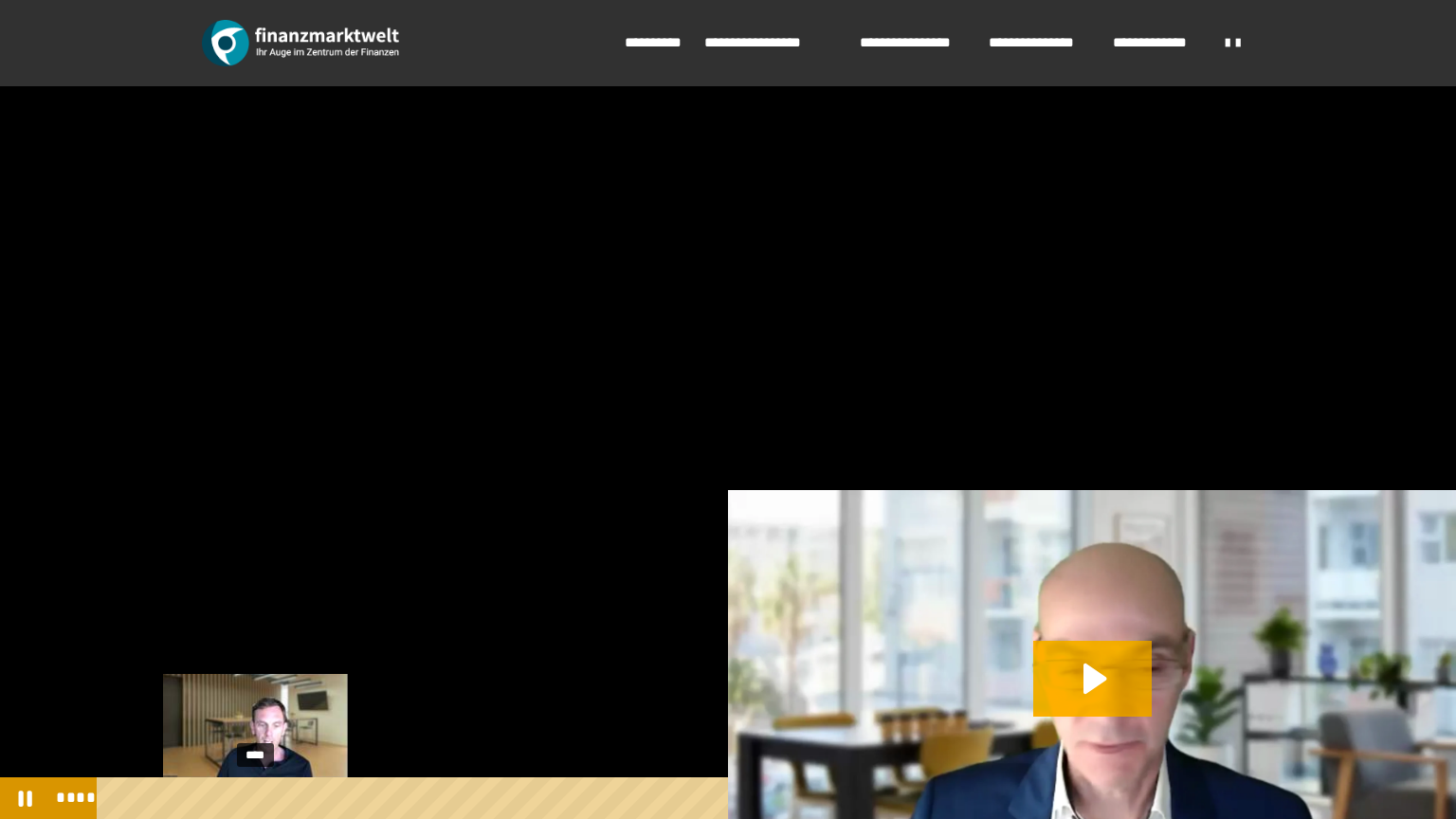 click on "****" at bounding box center (681, 798) 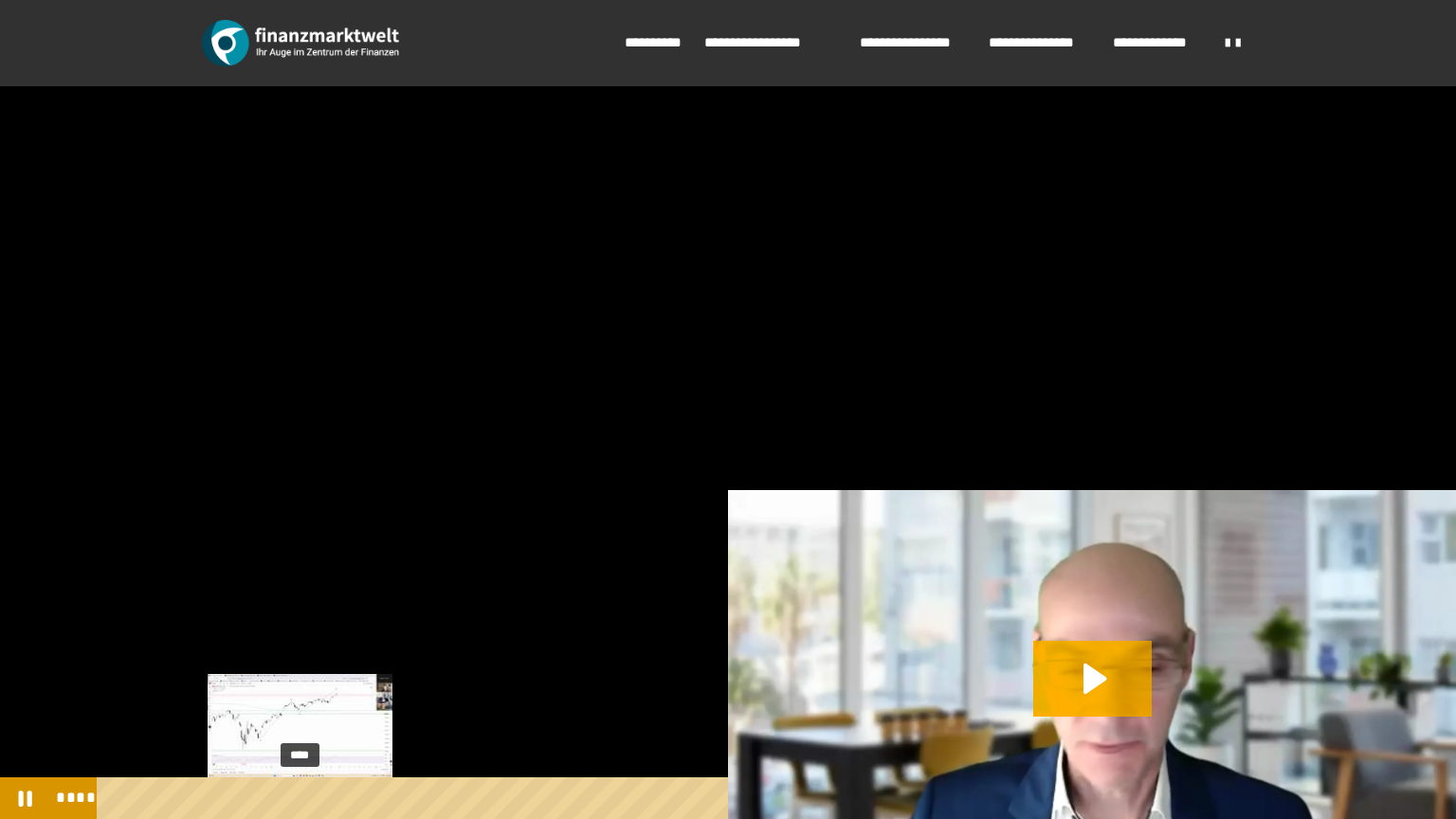 click on "****" at bounding box center [681, 798] 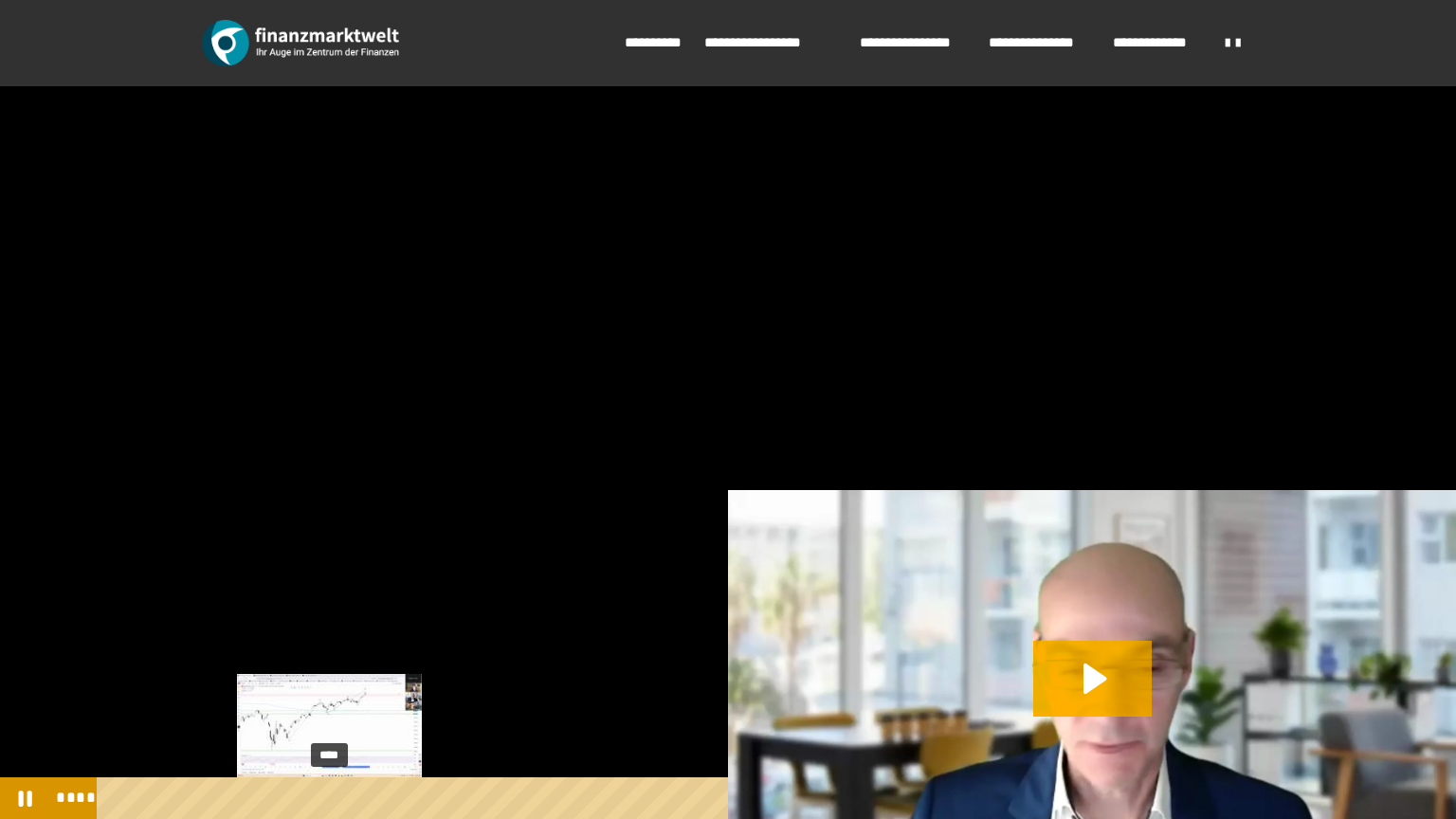click on "****" at bounding box center [681, 798] 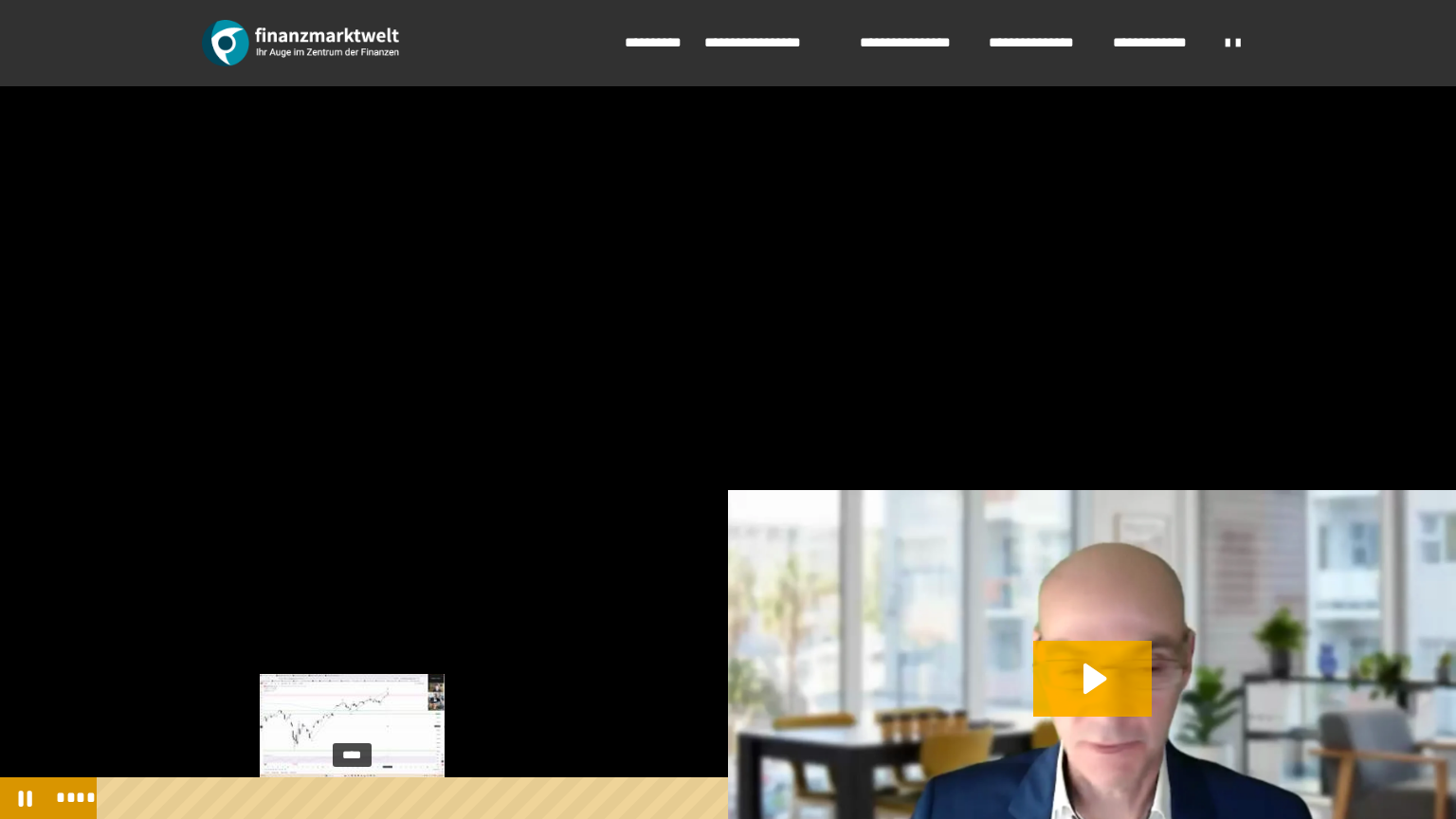 click on "****" at bounding box center [681, 798] 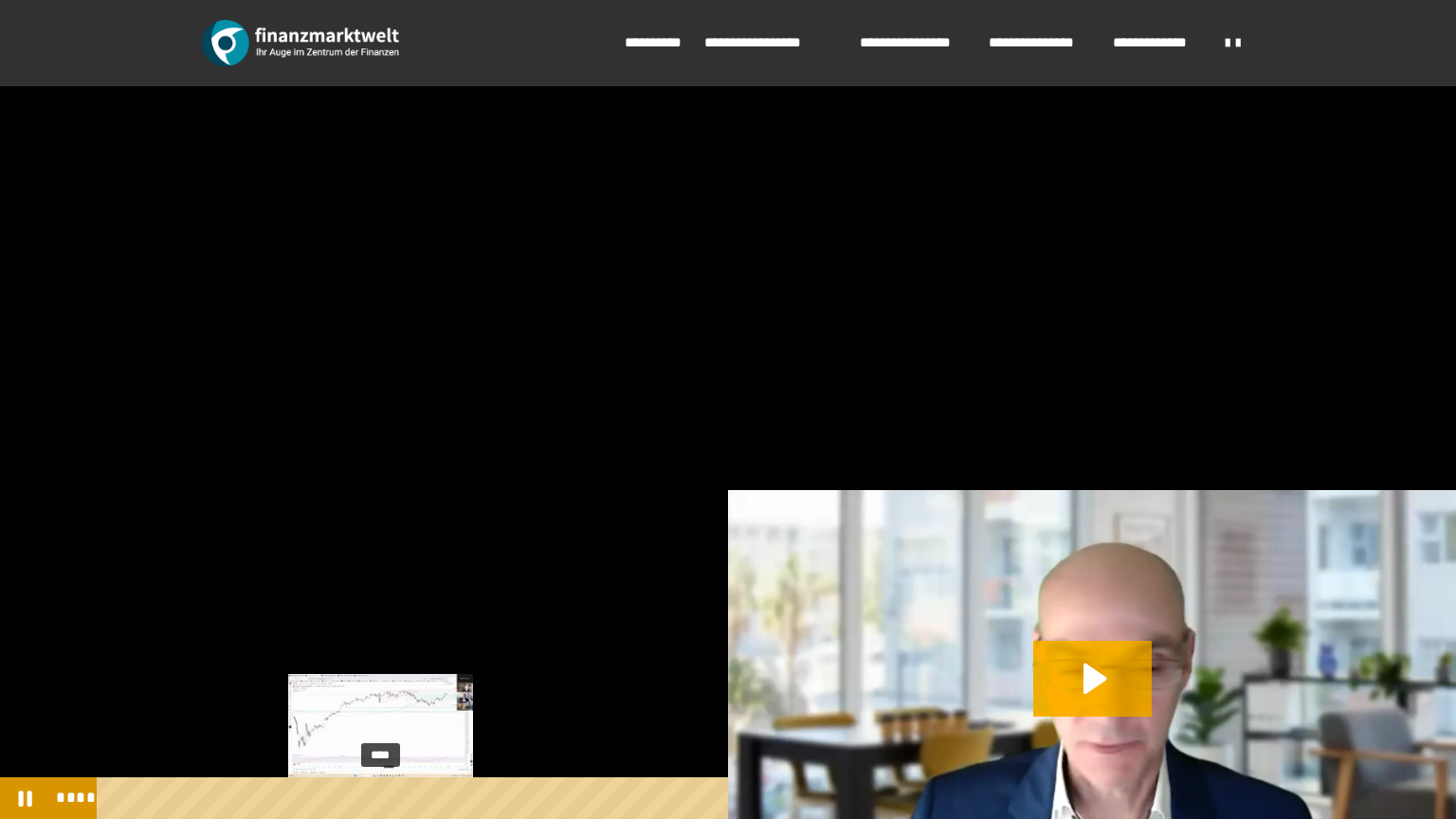 click on "****" at bounding box center [681, 798] 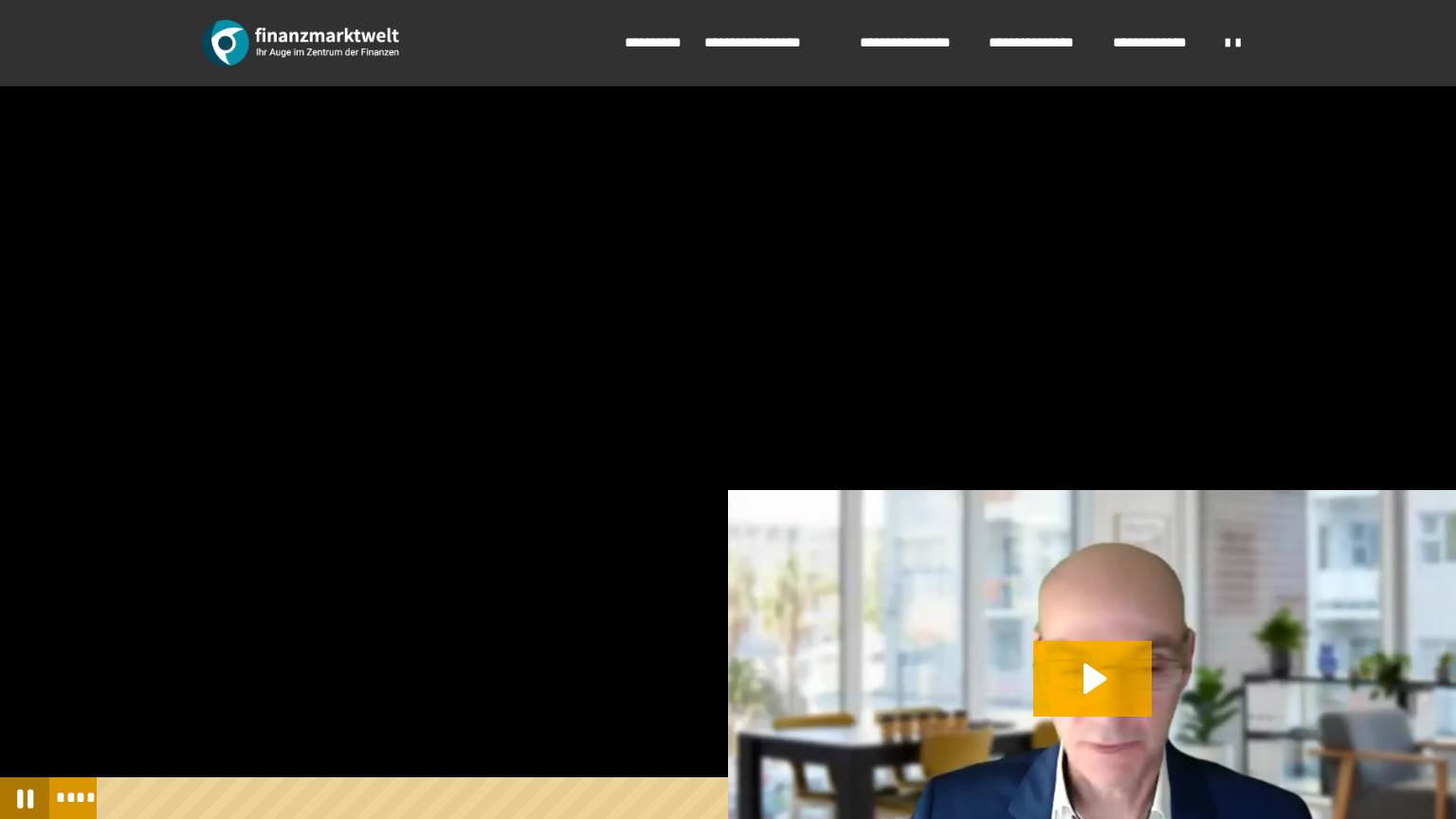 click 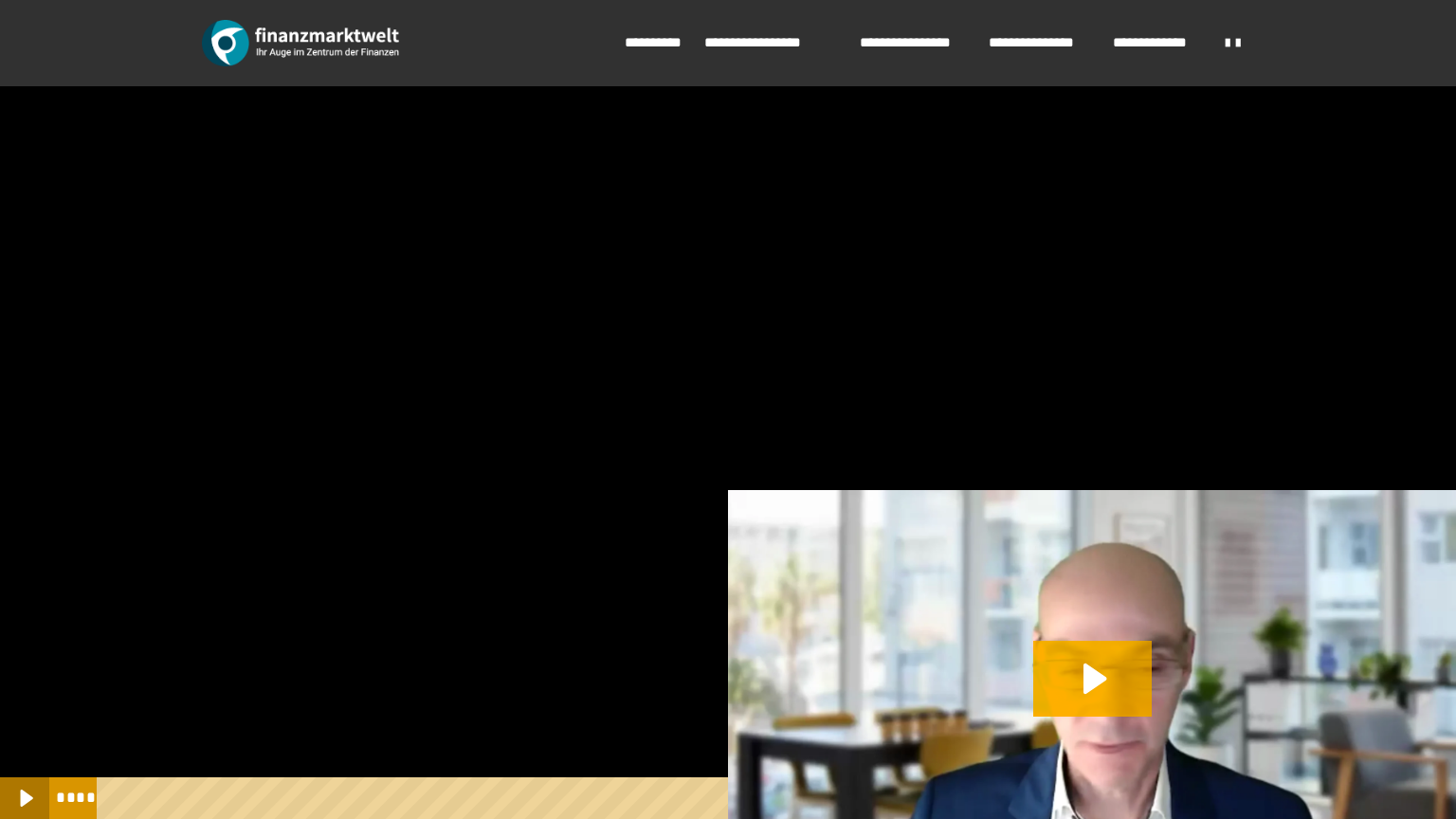 click 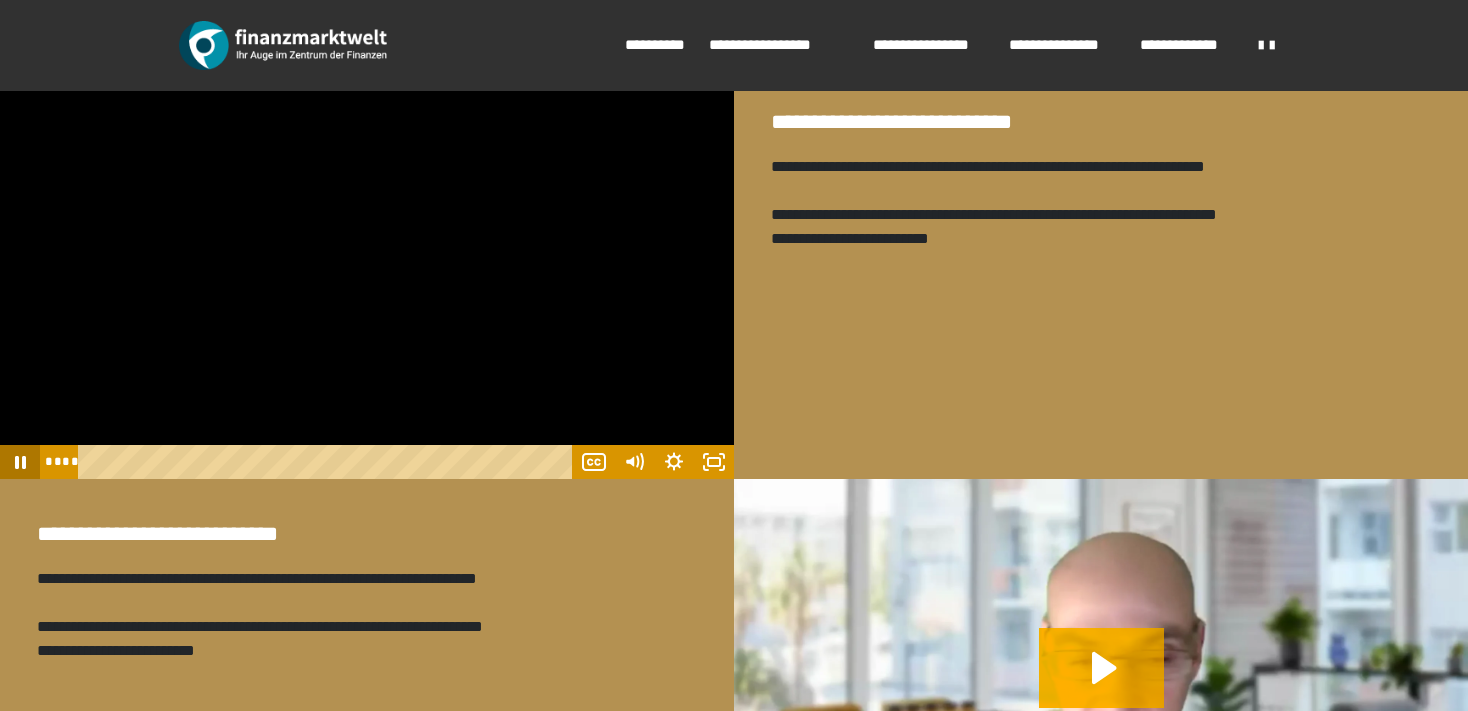 click 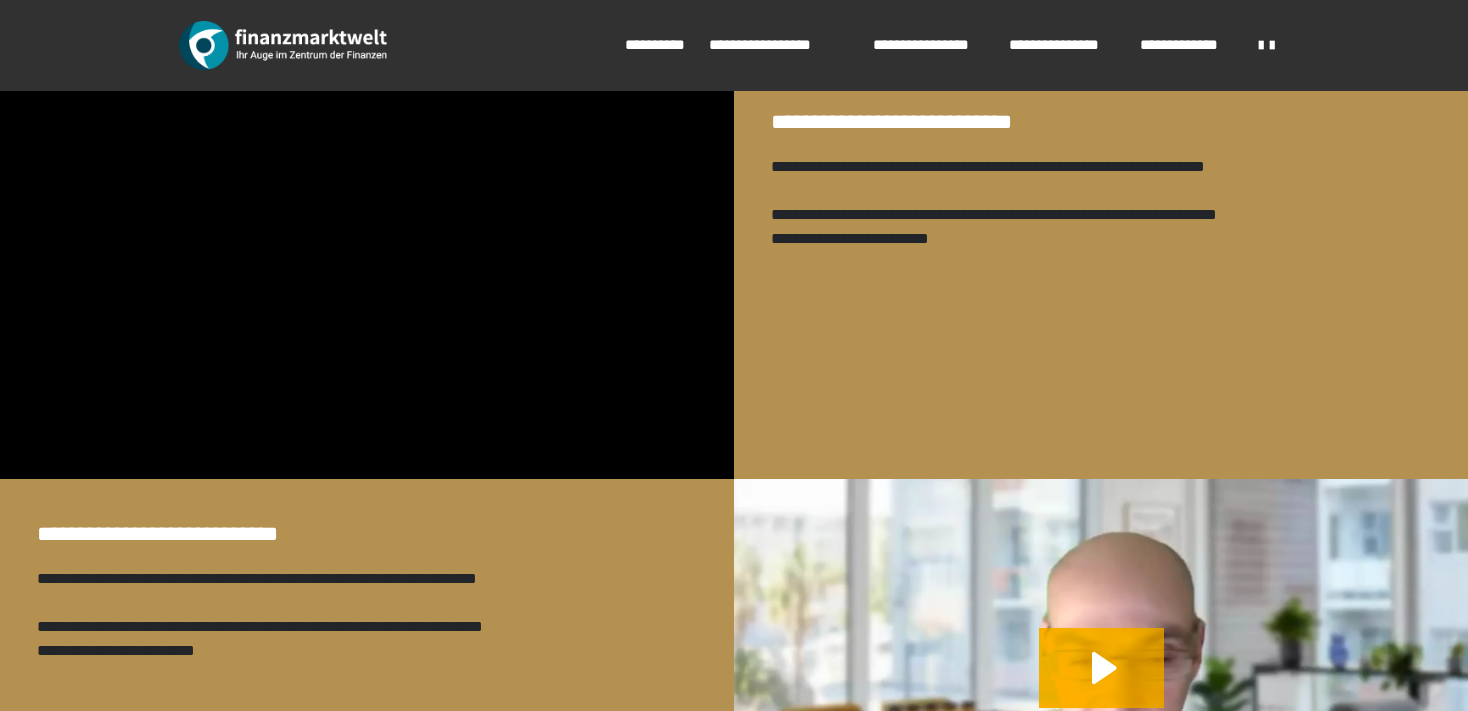 scroll, scrollTop: 0, scrollLeft: 0, axis: both 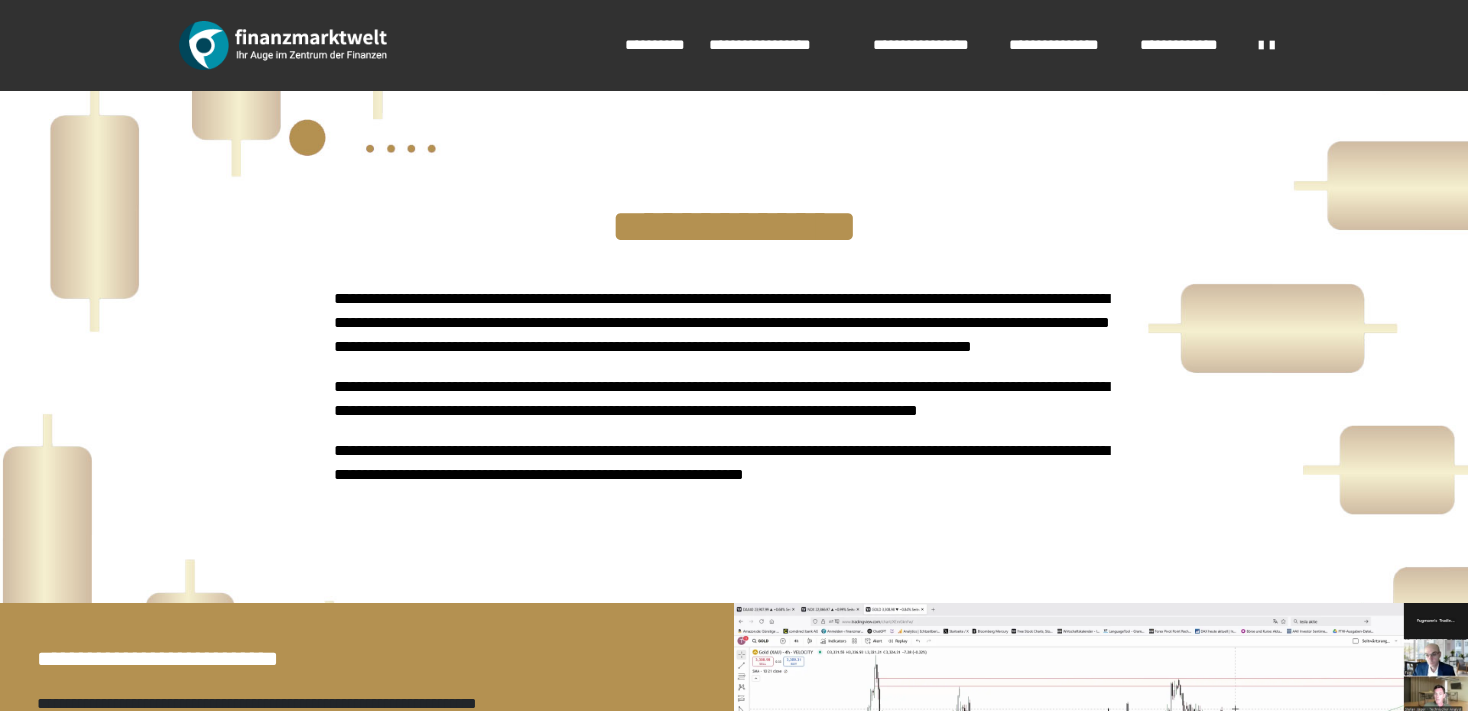 type 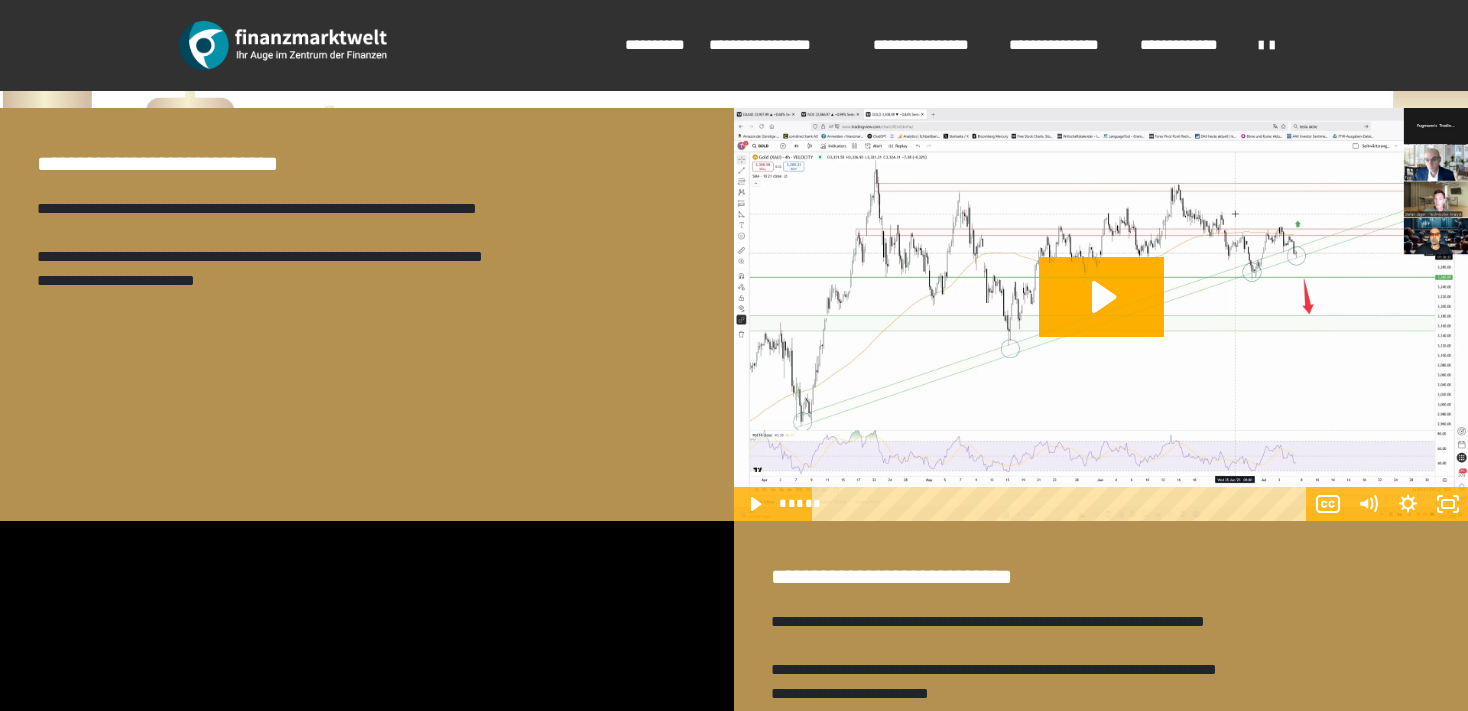 scroll, scrollTop: 528, scrollLeft: 0, axis: vertical 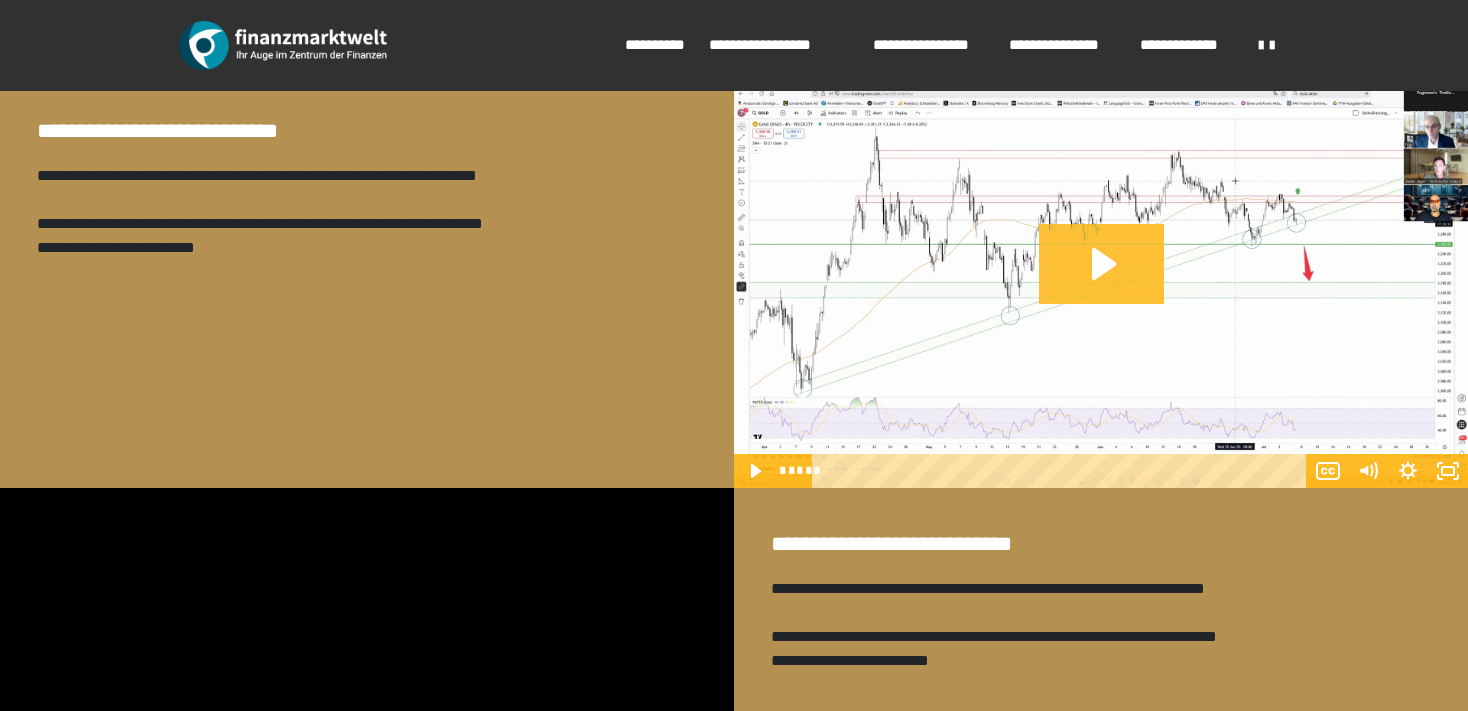 click 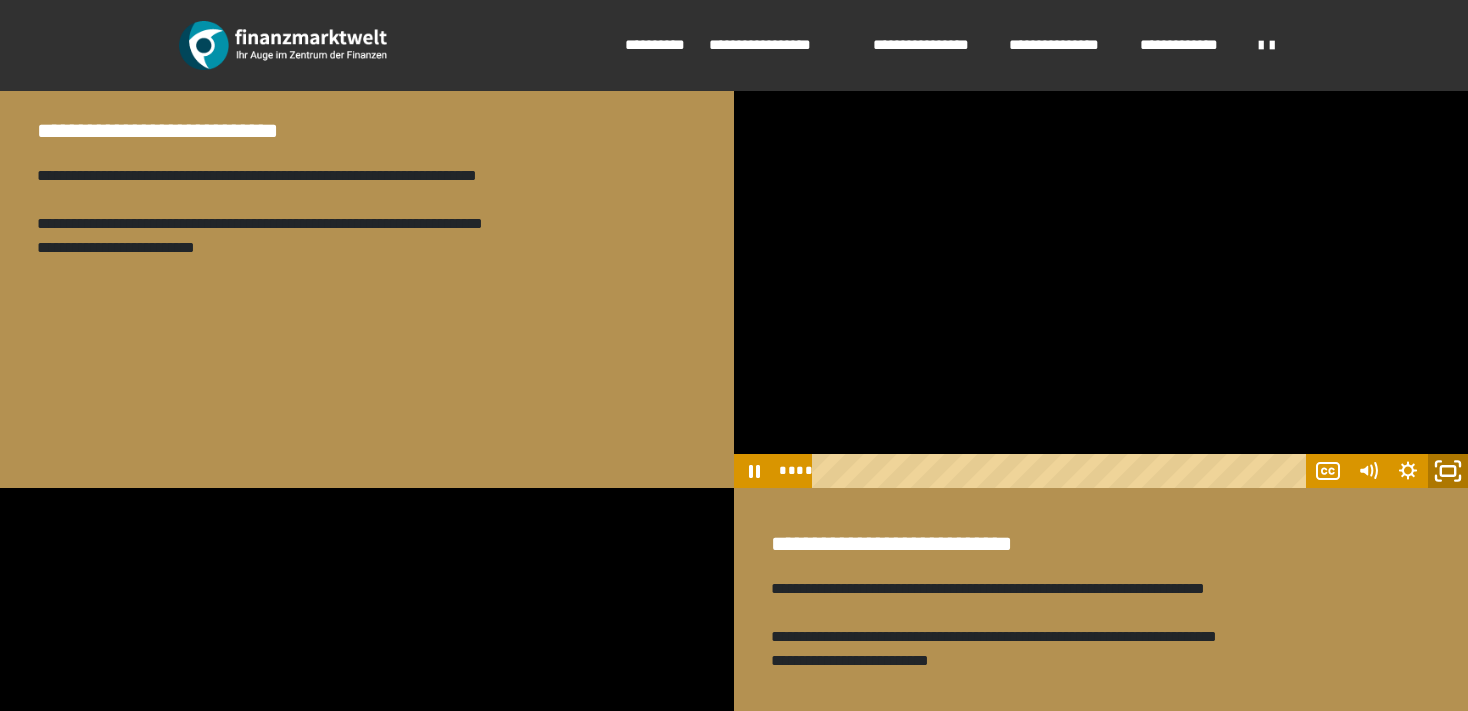 click 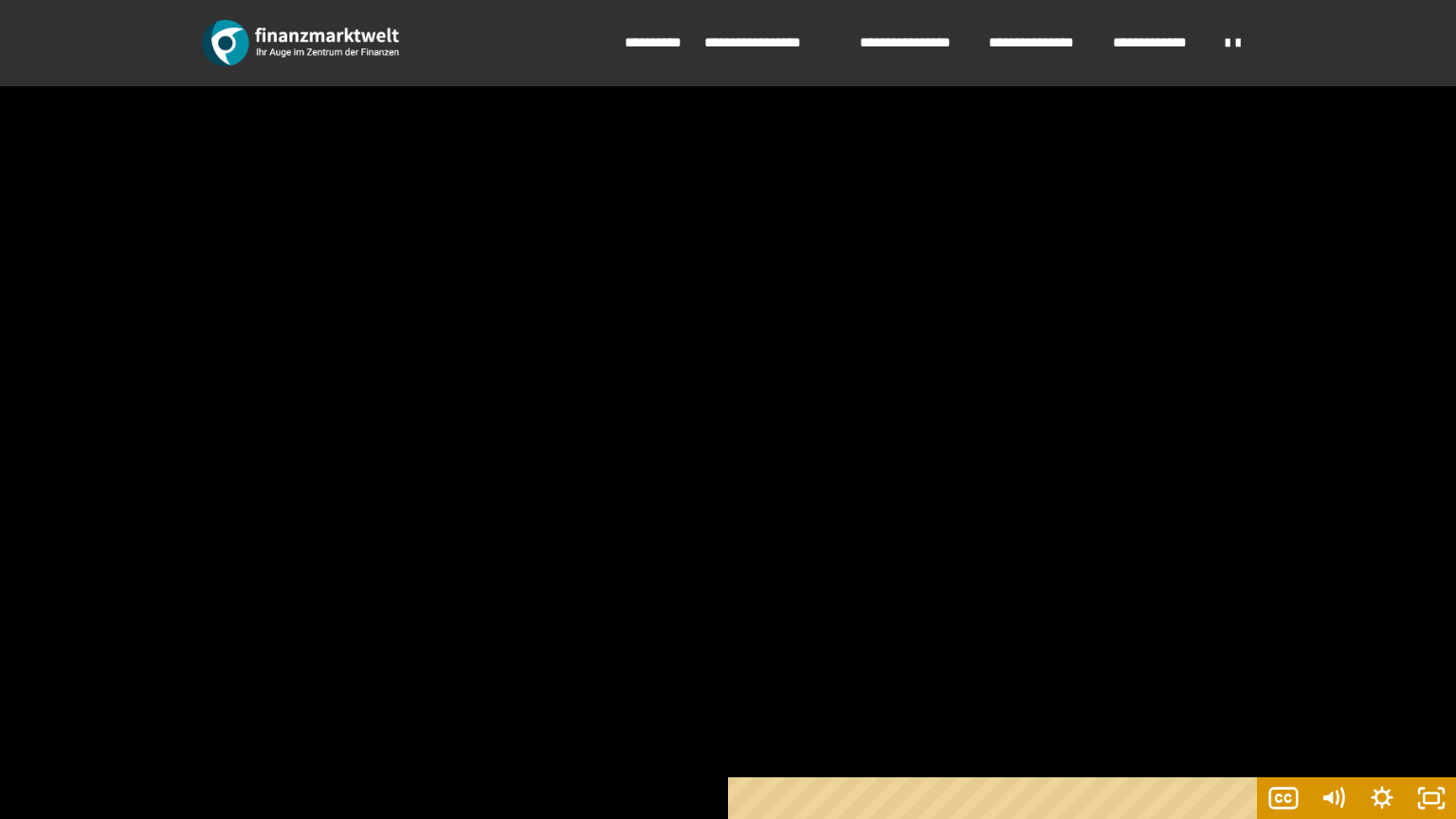 click on "****" at bounding box center [681, 798] 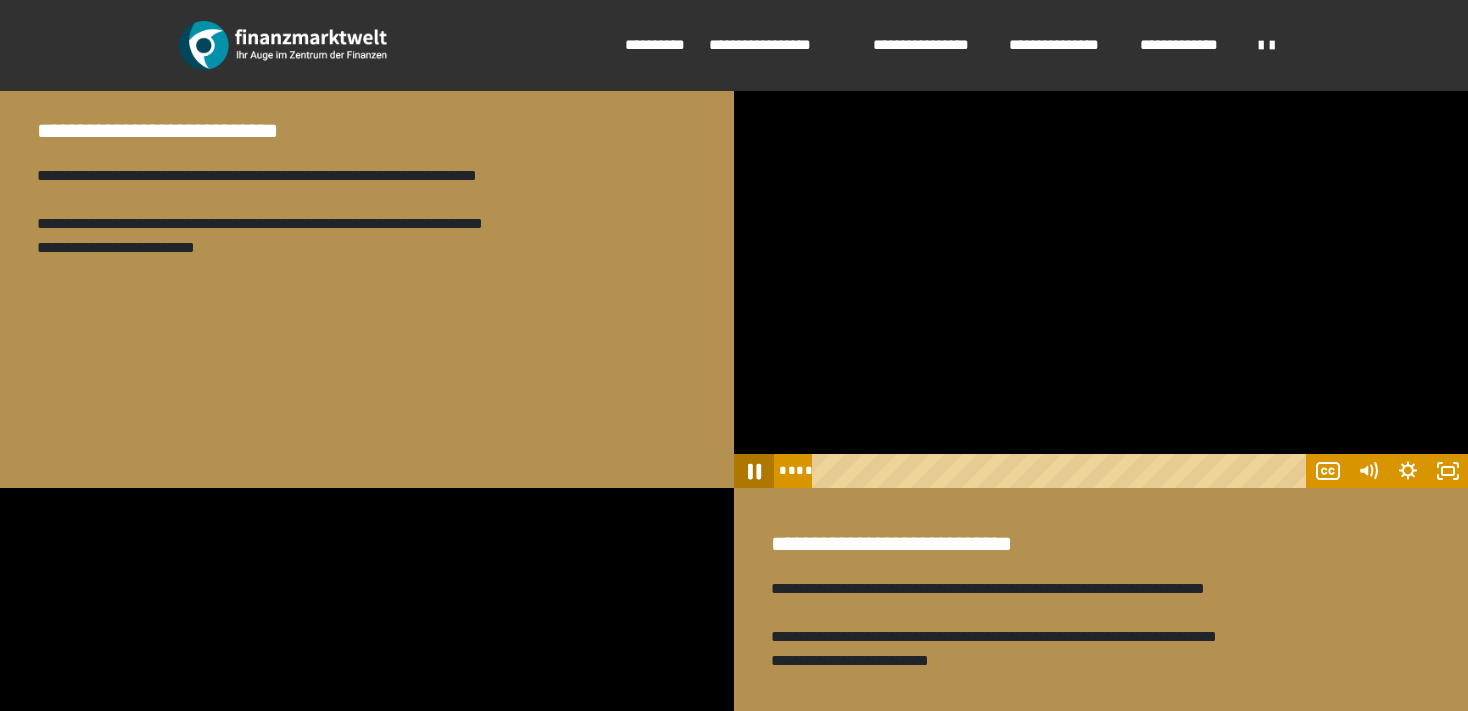 click 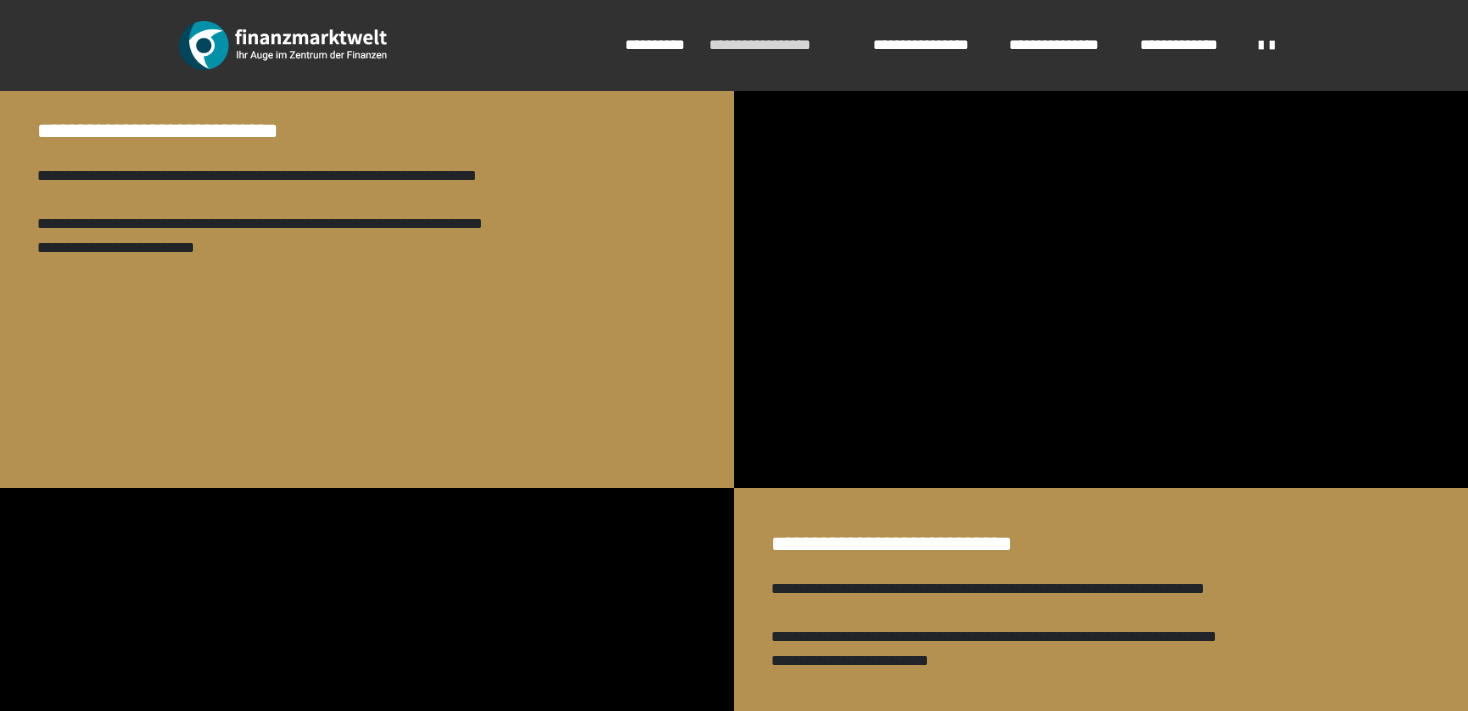 click on "**********" at bounding box center (777, 45) 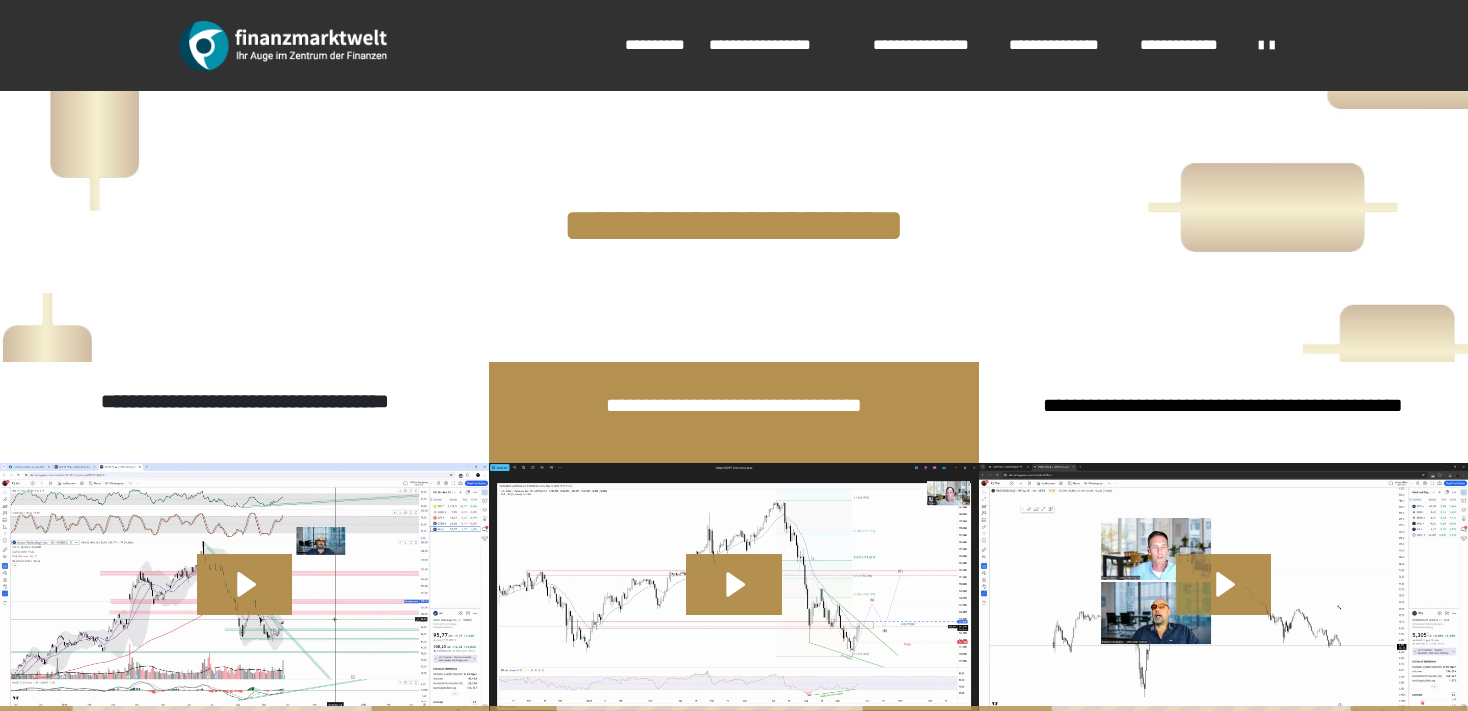 scroll, scrollTop: 0, scrollLeft: 0, axis: both 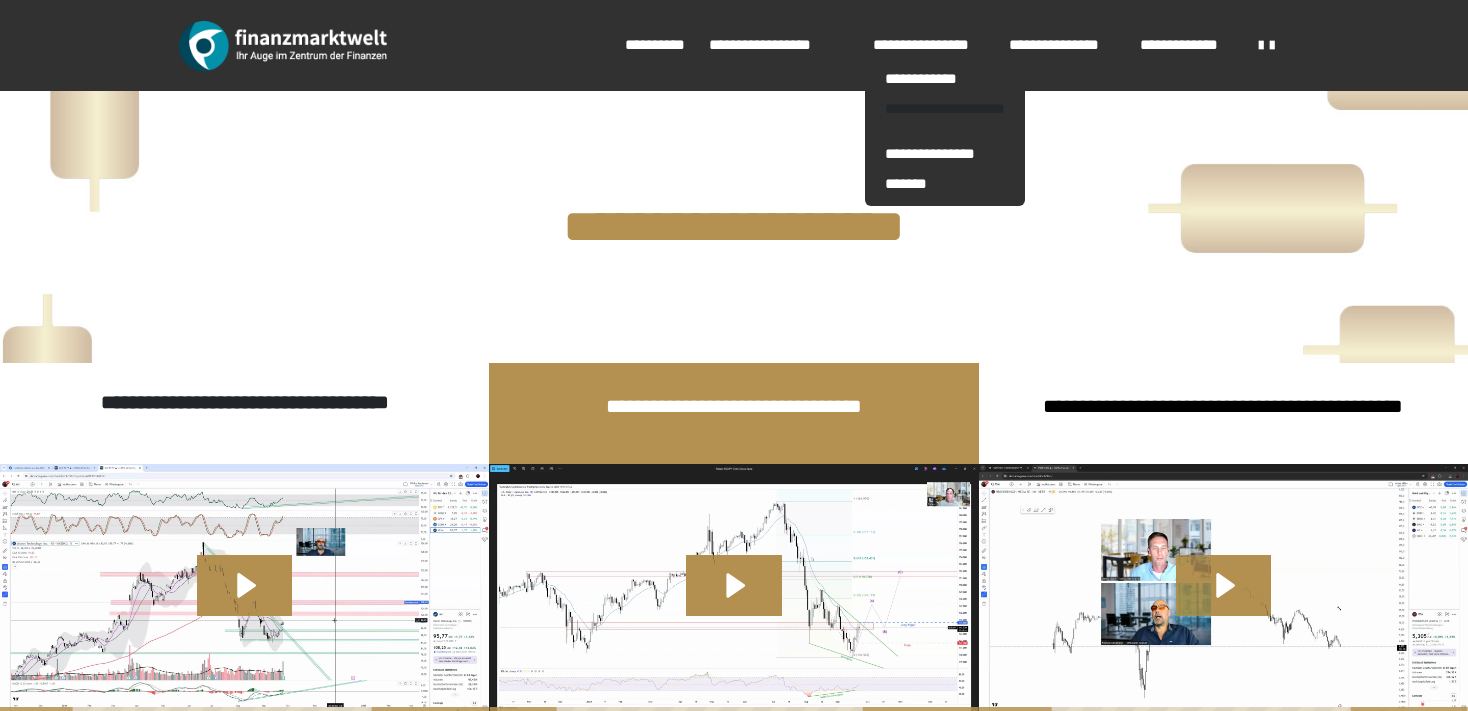 click on "**********" at bounding box center (945, 116) 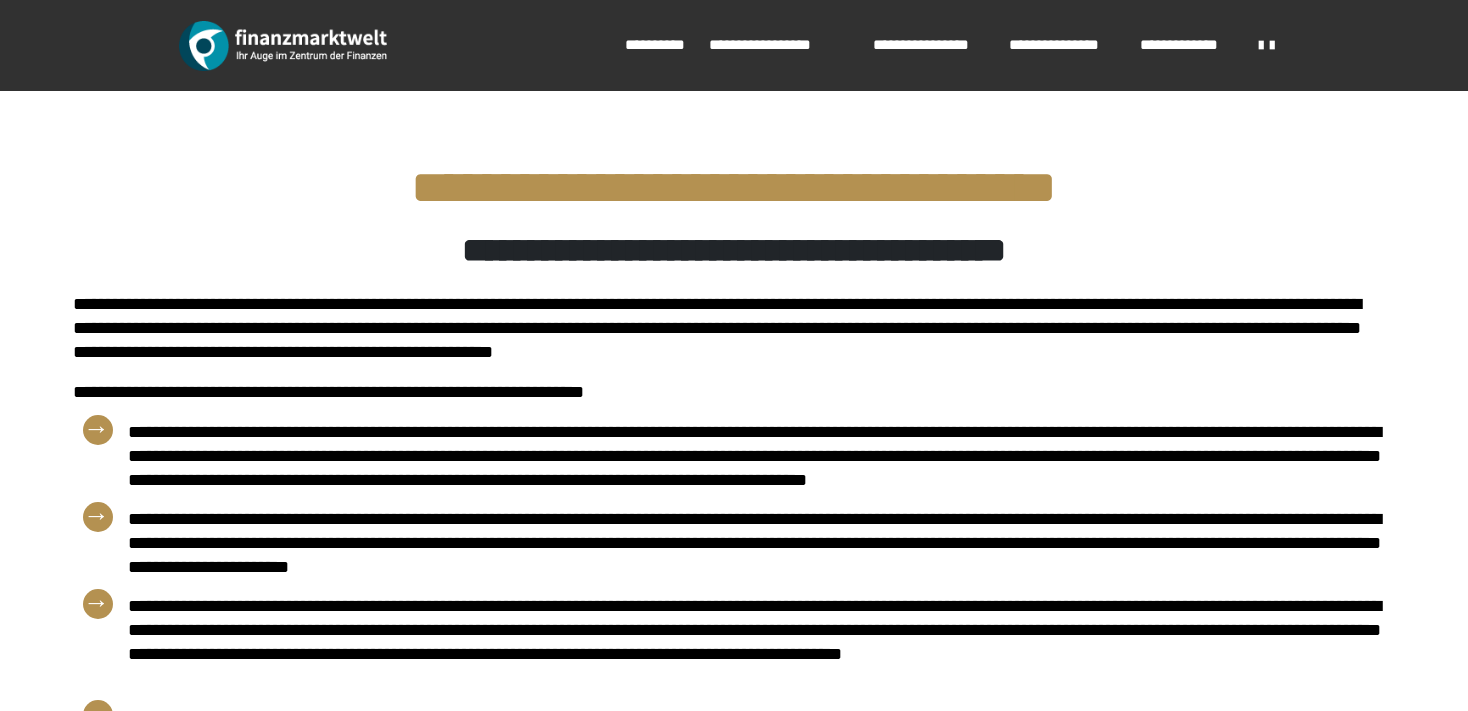 scroll, scrollTop: 0, scrollLeft: 0, axis: both 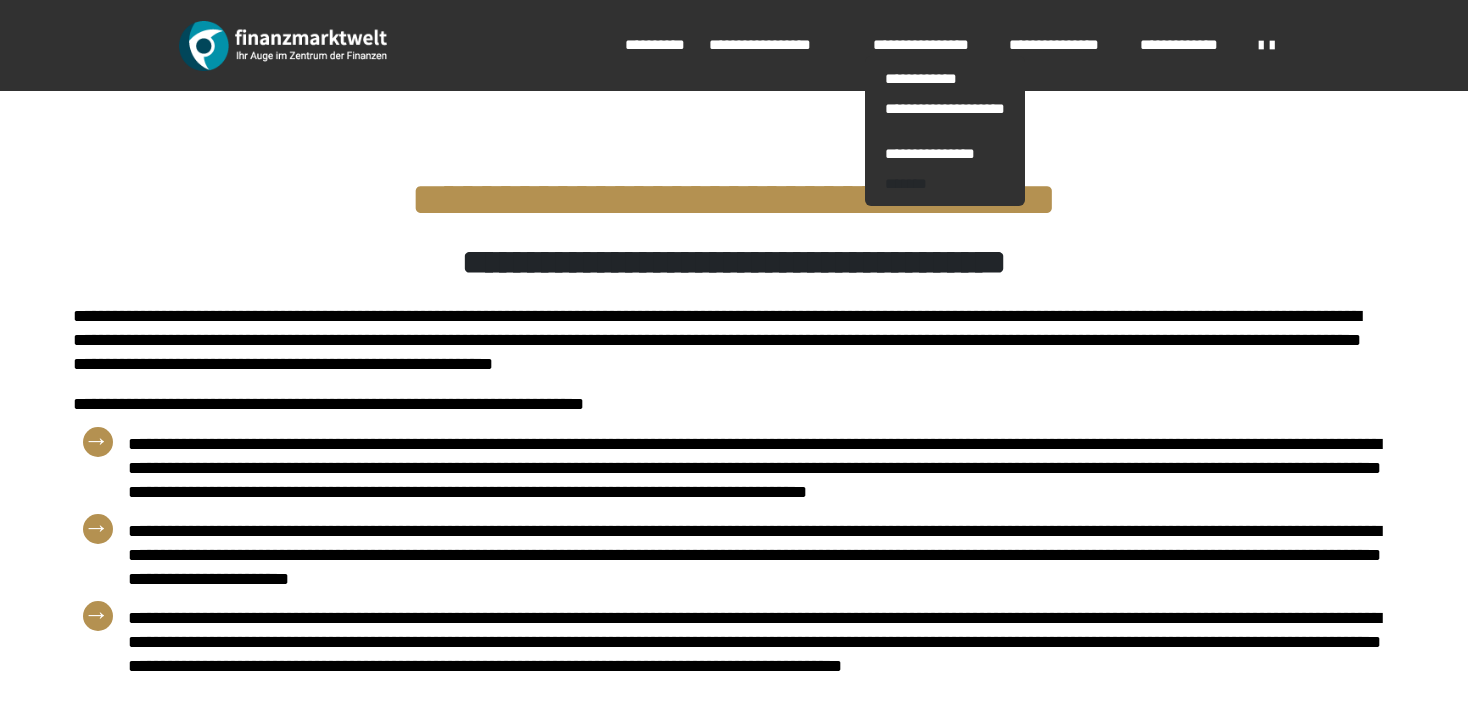 click on "*******" at bounding box center (945, 183) 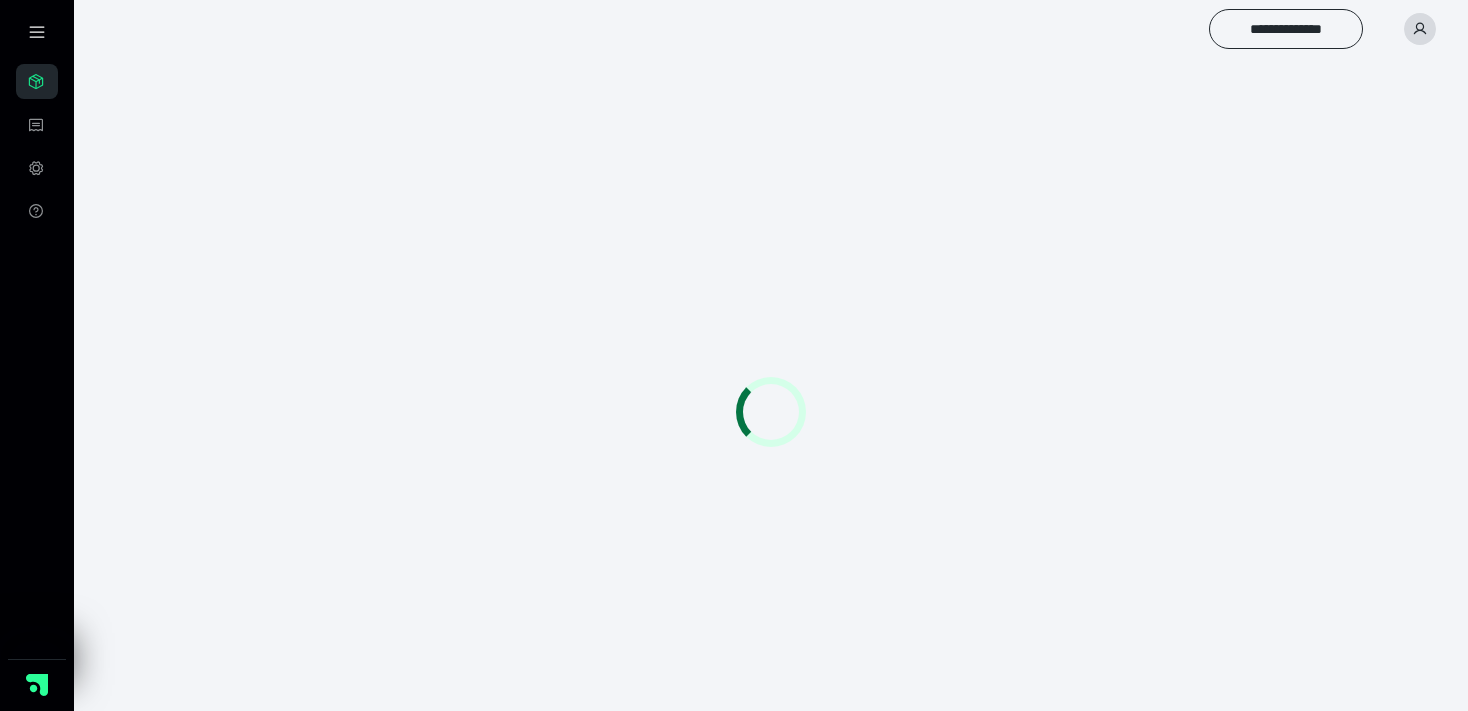 scroll, scrollTop: 0, scrollLeft: 0, axis: both 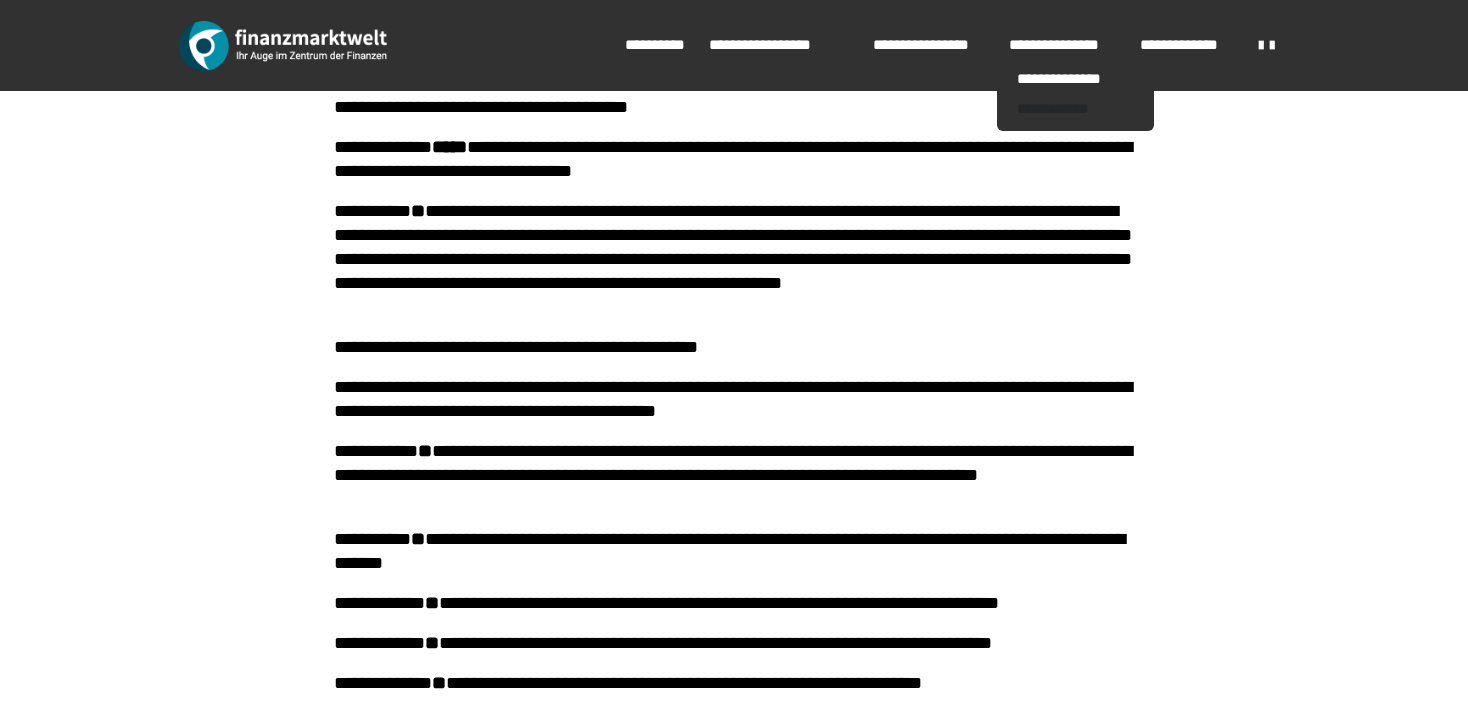 click on "**********" at bounding box center [1075, 108] 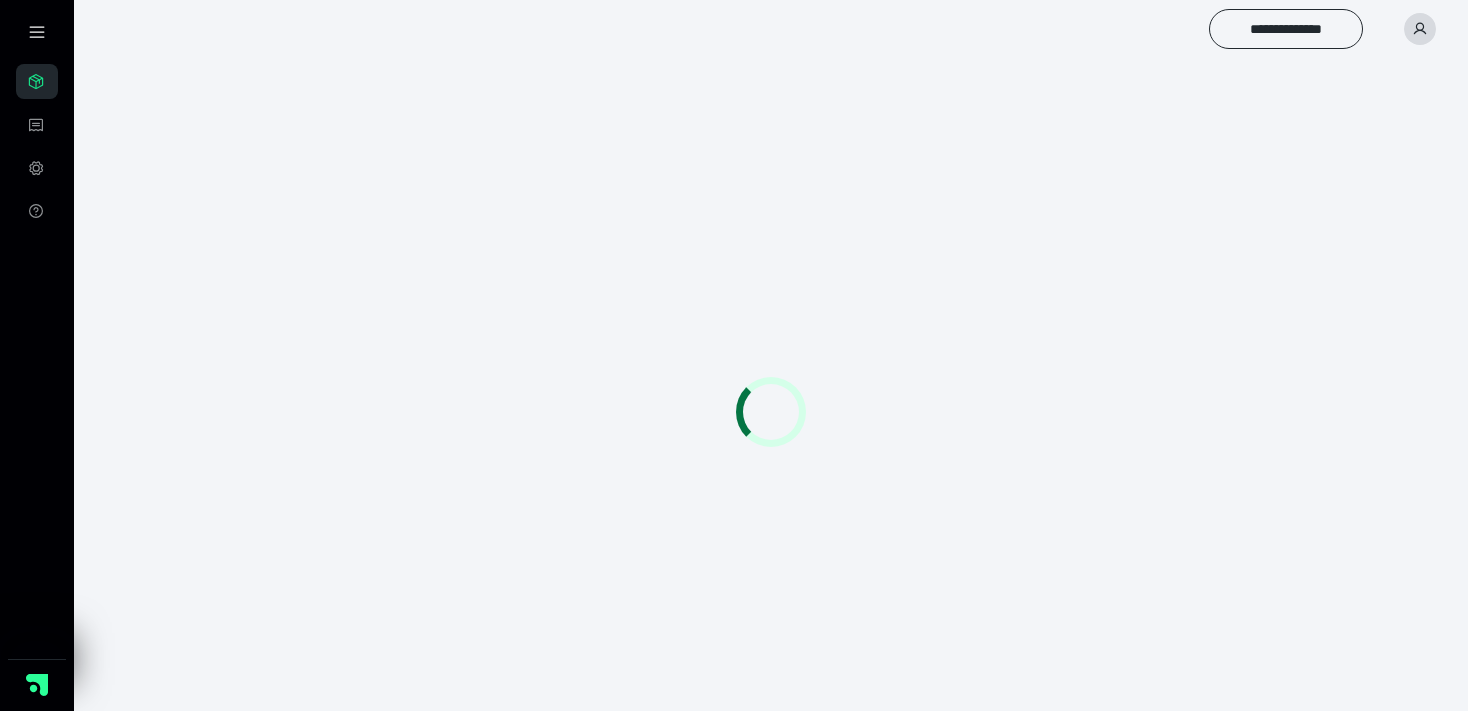 scroll, scrollTop: 0, scrollLeft: 0, axis: both 